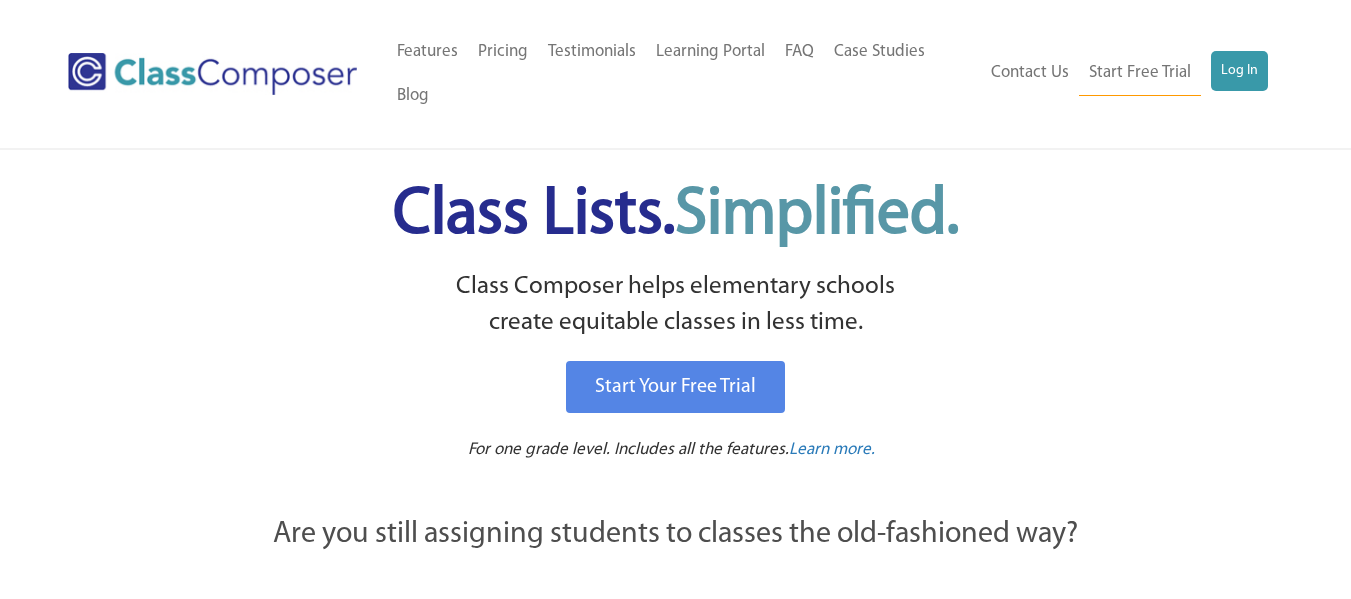 scroll, scrollTop: 0, scrollLeft: 0, axis: both 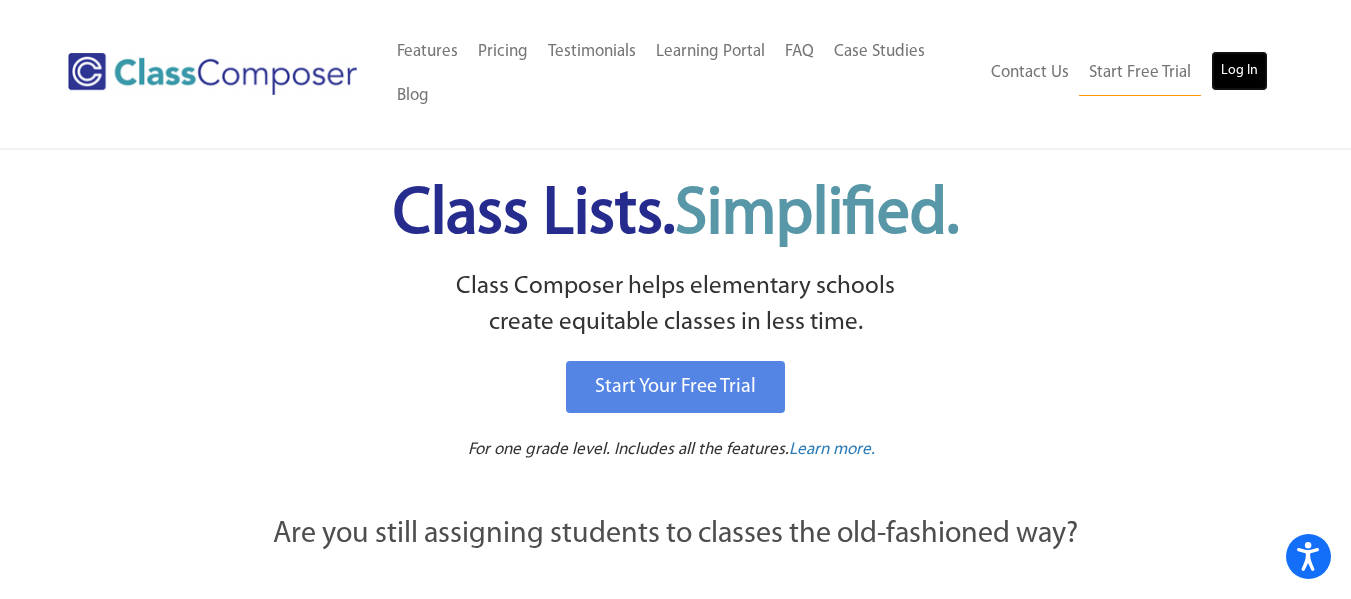 click on "Log In" at bounding box center (1239, 71) 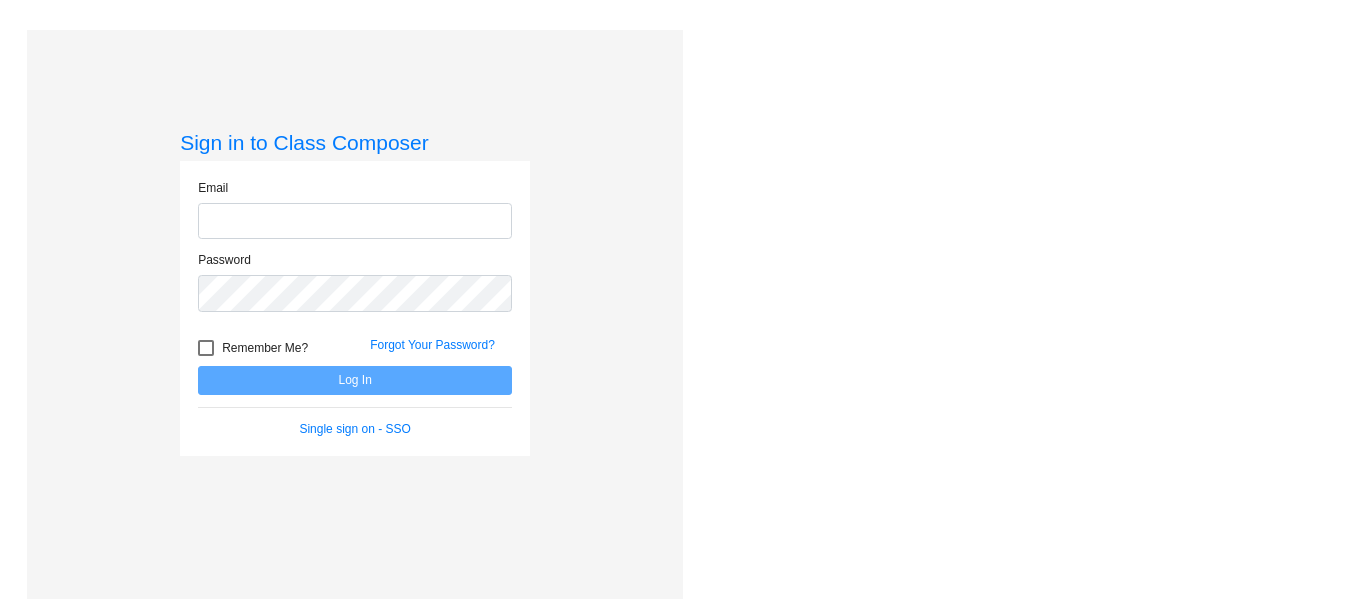 scroll, scrollTop: 0, scrollLeft: 0, axis: both 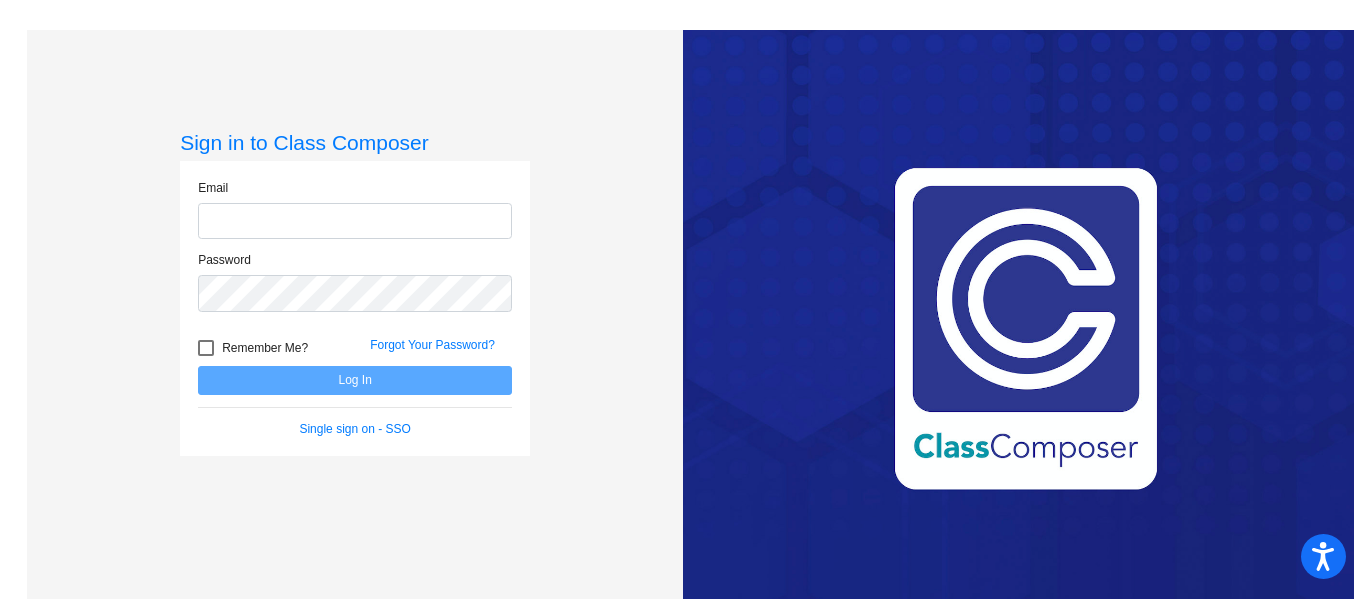type on "[EMAIL]" 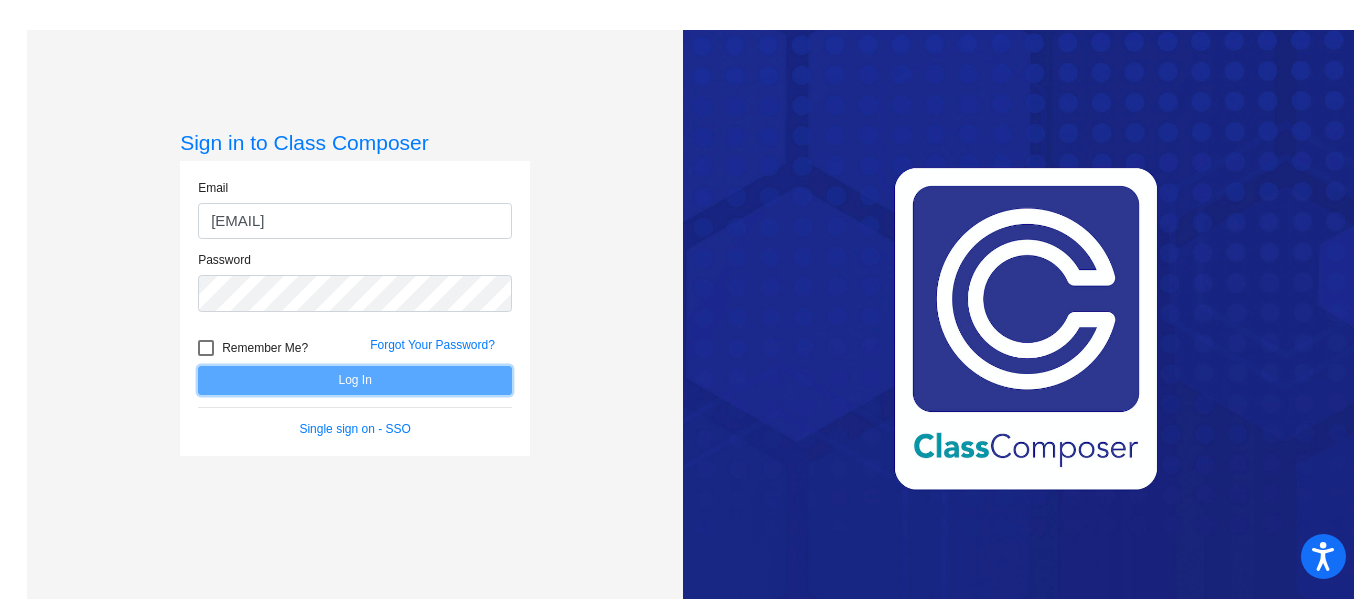 click on "Log In" 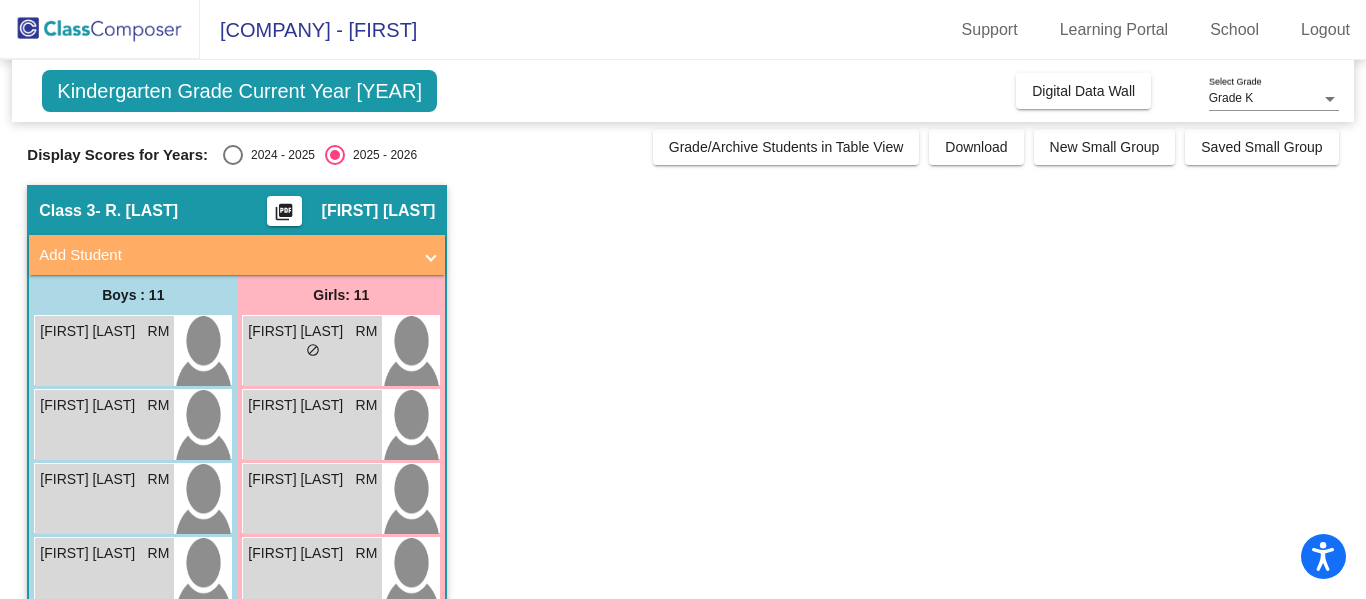 scroll, scrollTop: 0, scrollLeft: 0, axis: both 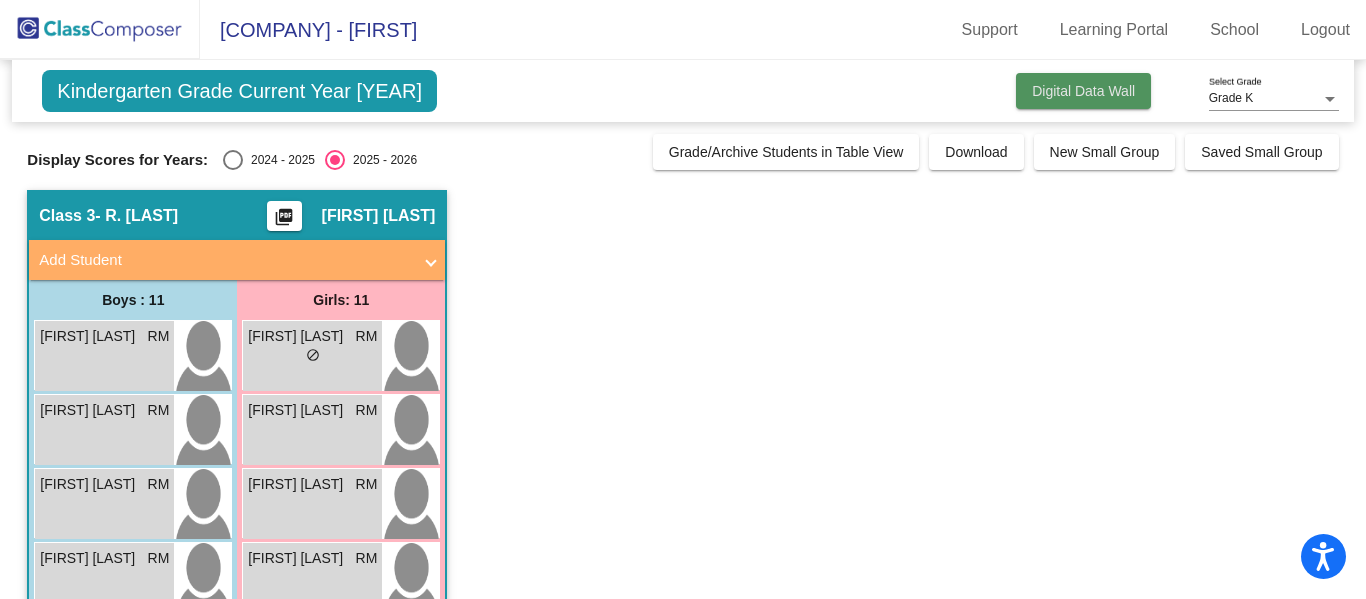 click on "Digital Data Wall" 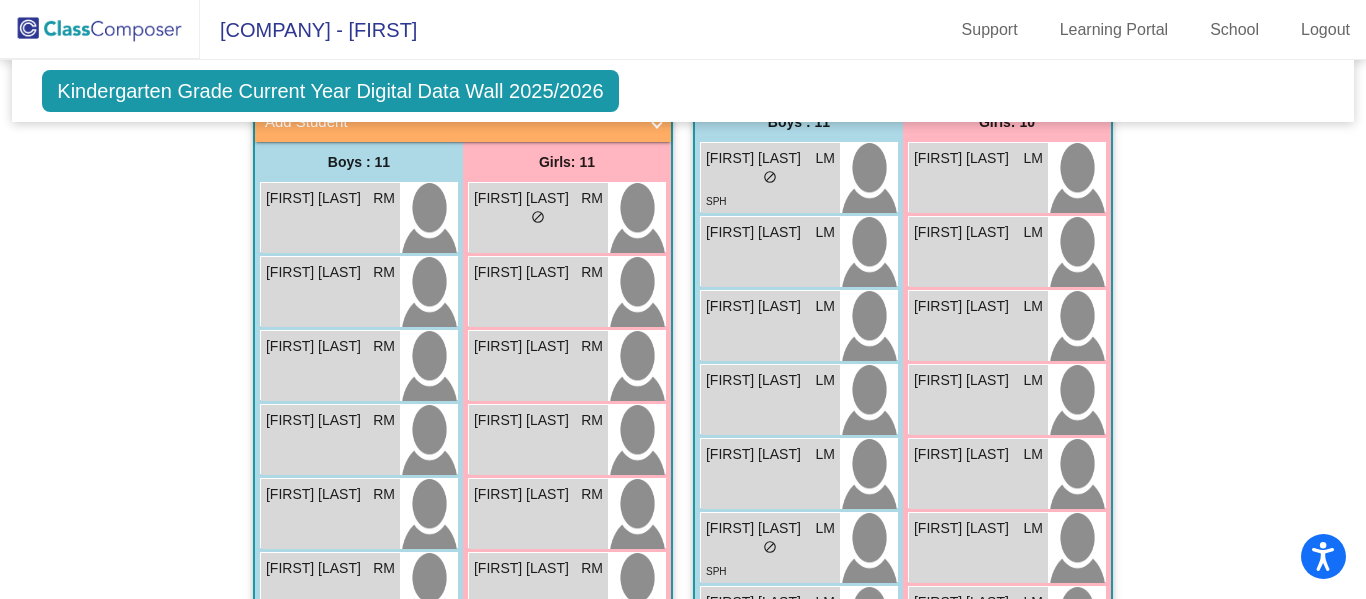 scroll, scrollTop: 1416, scrollLeft: 0, axis: vertical 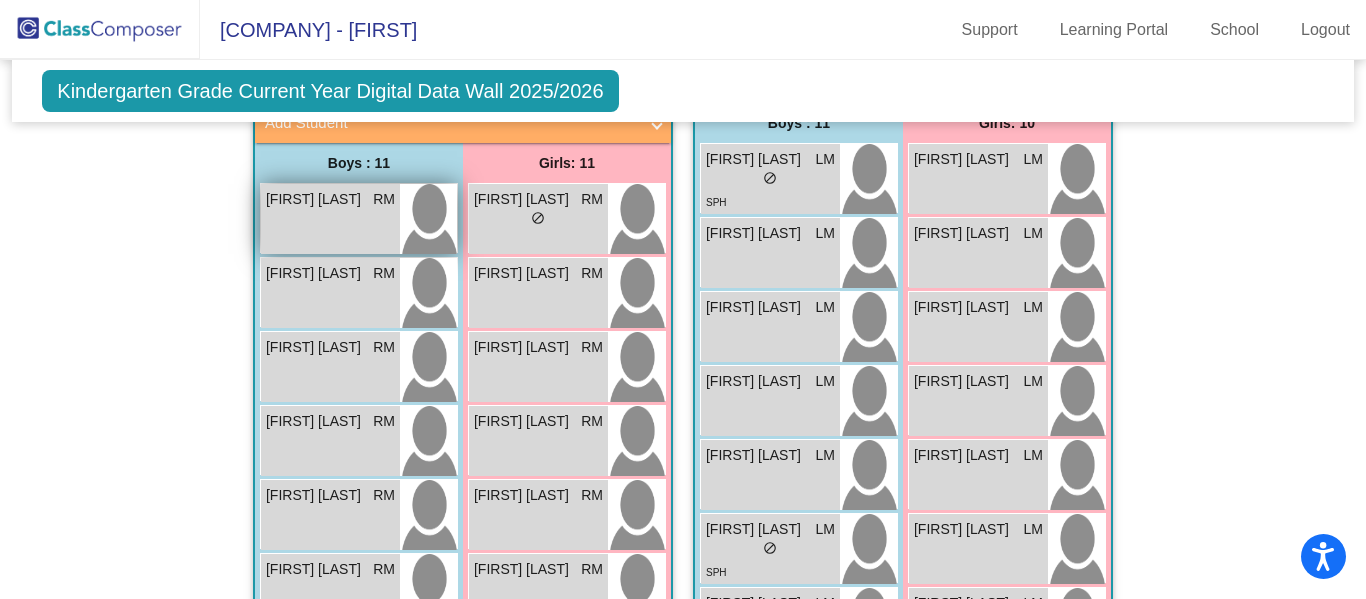 click on "[FIRST] [LAST]" at bounding box center [316, 199] 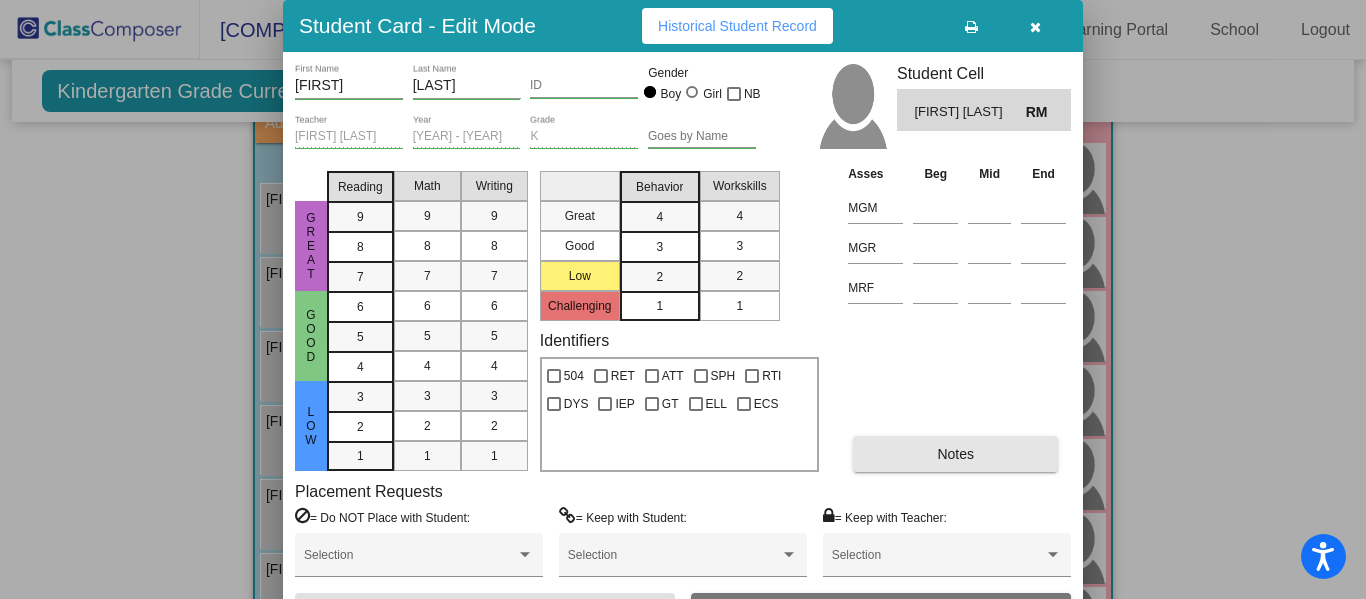 click on "Notes" at bounding box center (955, 454) 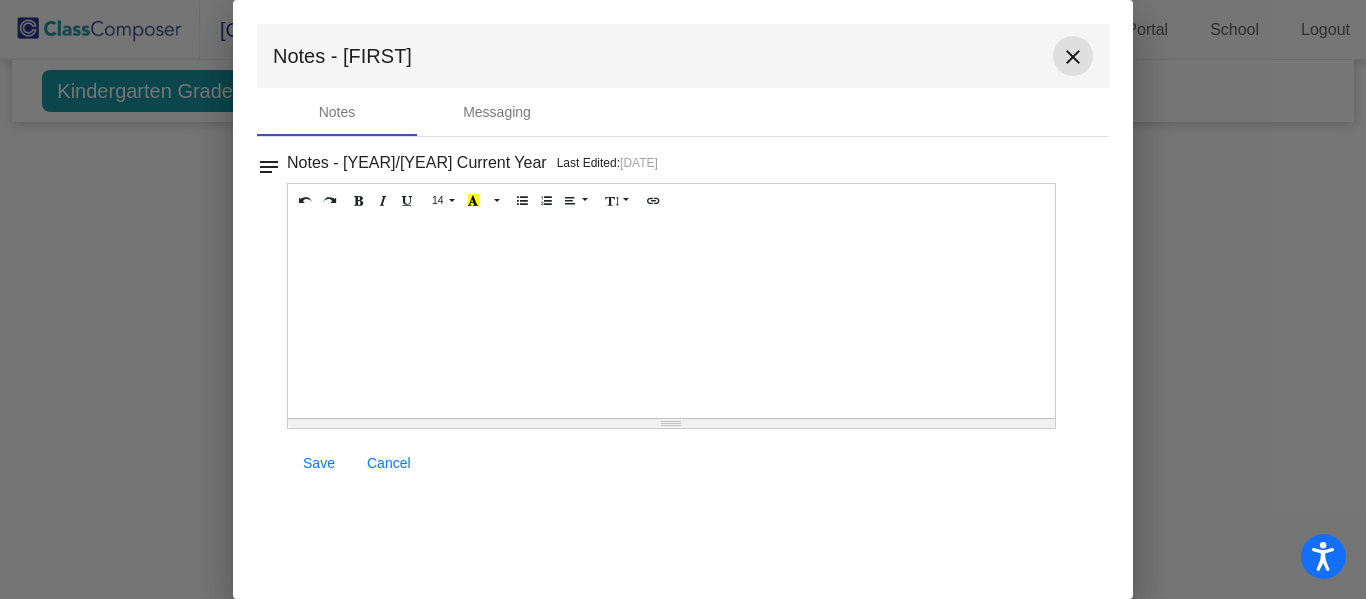 click on "close" at bounding box center [1073, 57] 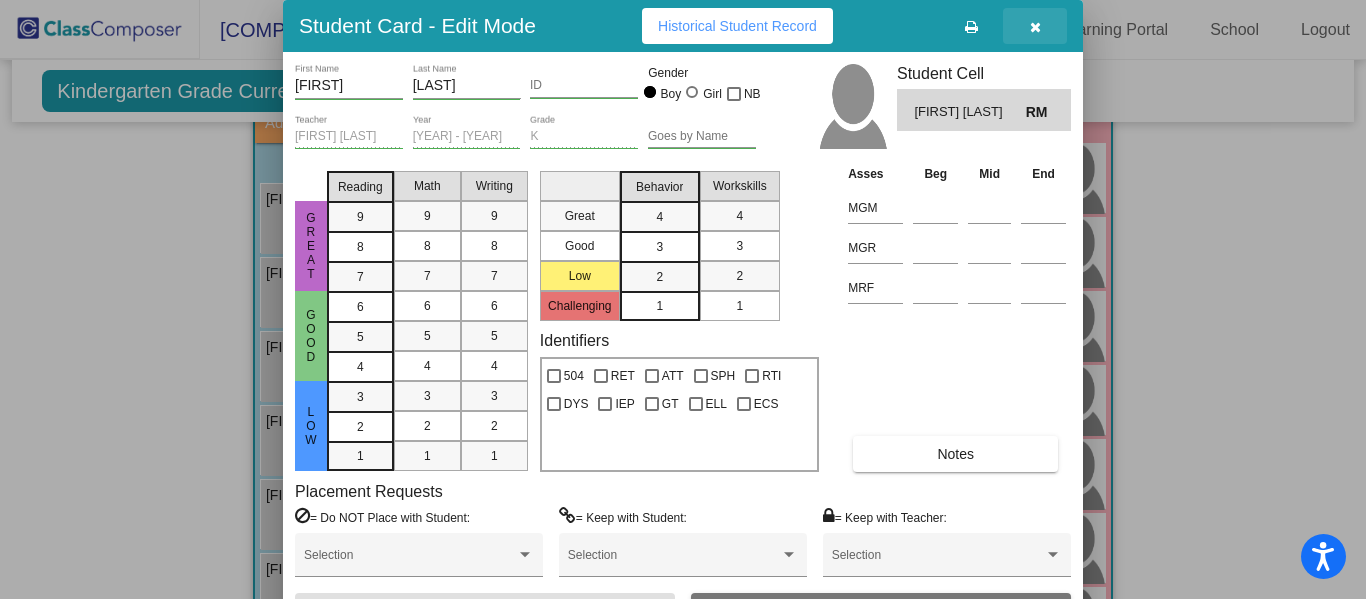 click at bounding box center [1035, 26] 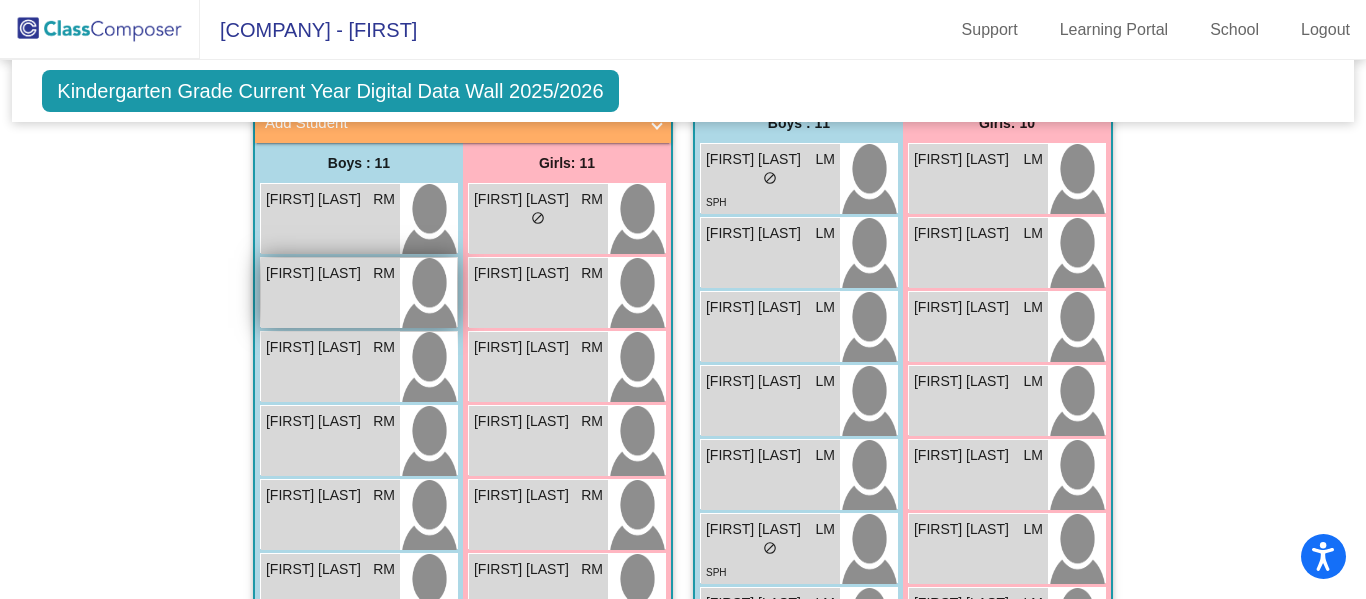 click at bounding box center [428, 293] 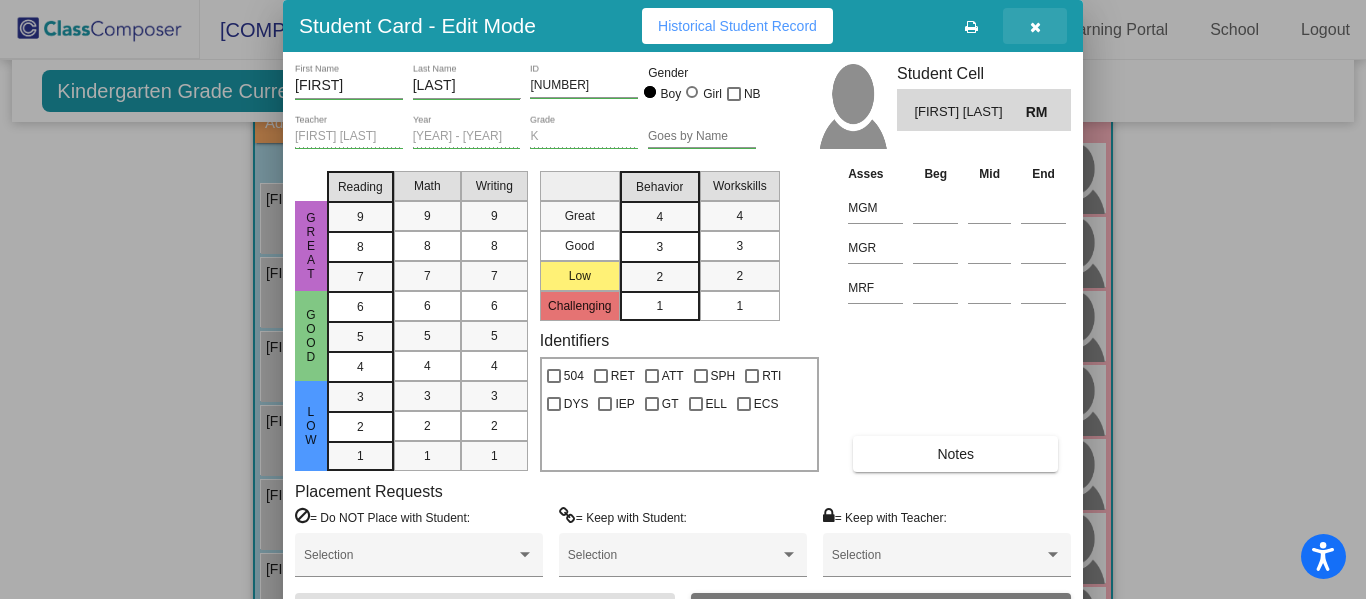 click at bounding box center [1035, 27] 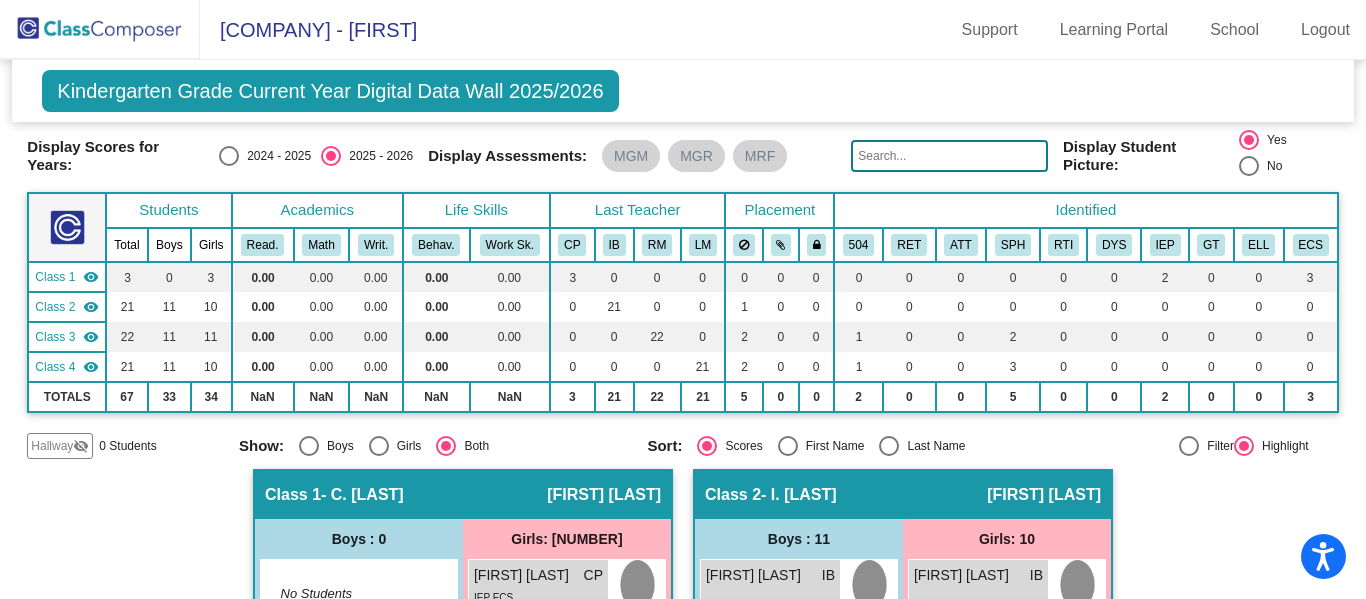 scroll, scrollTop: 0, scrollLeft: 0, axis: both 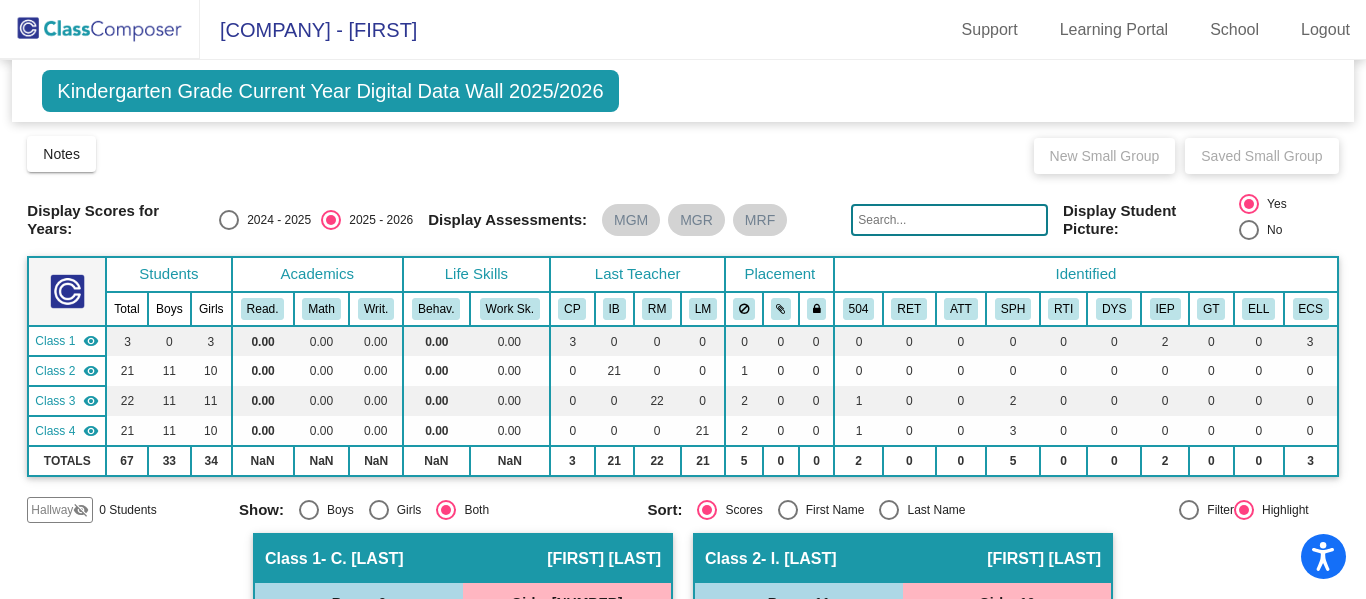 click on "Kindergarten Grade Current Year Digital Data Wall 2025/2026" 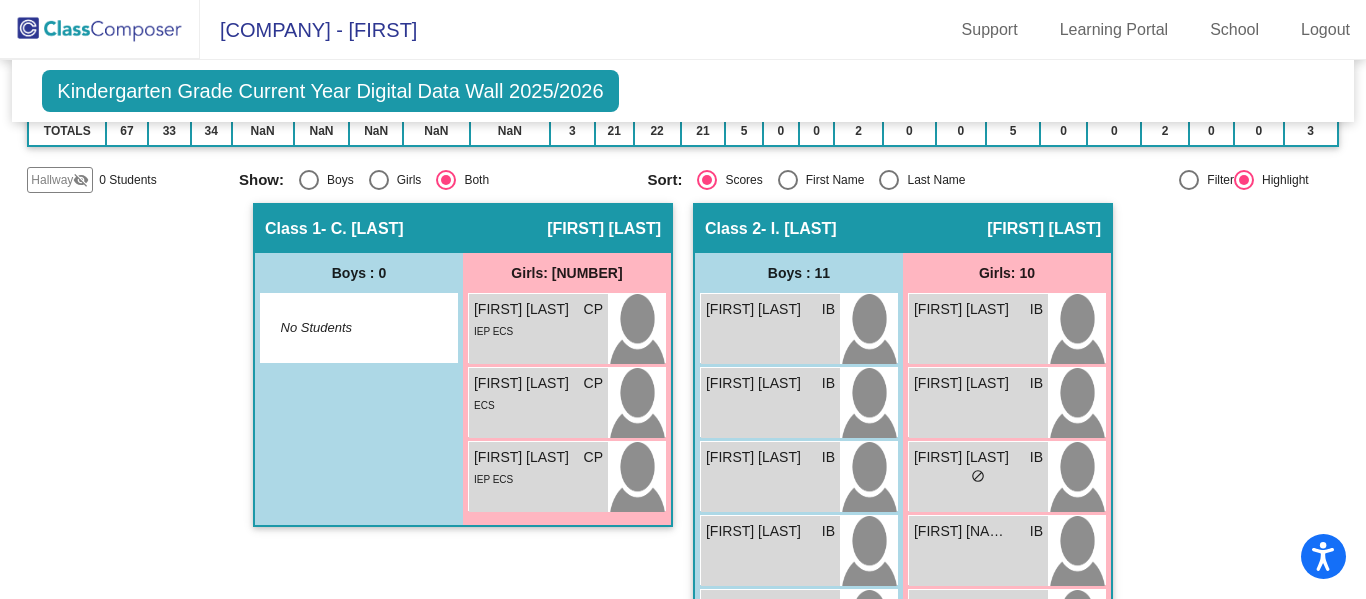 scroll, scrollTop: 0, scrollLeft: 0, axis: both 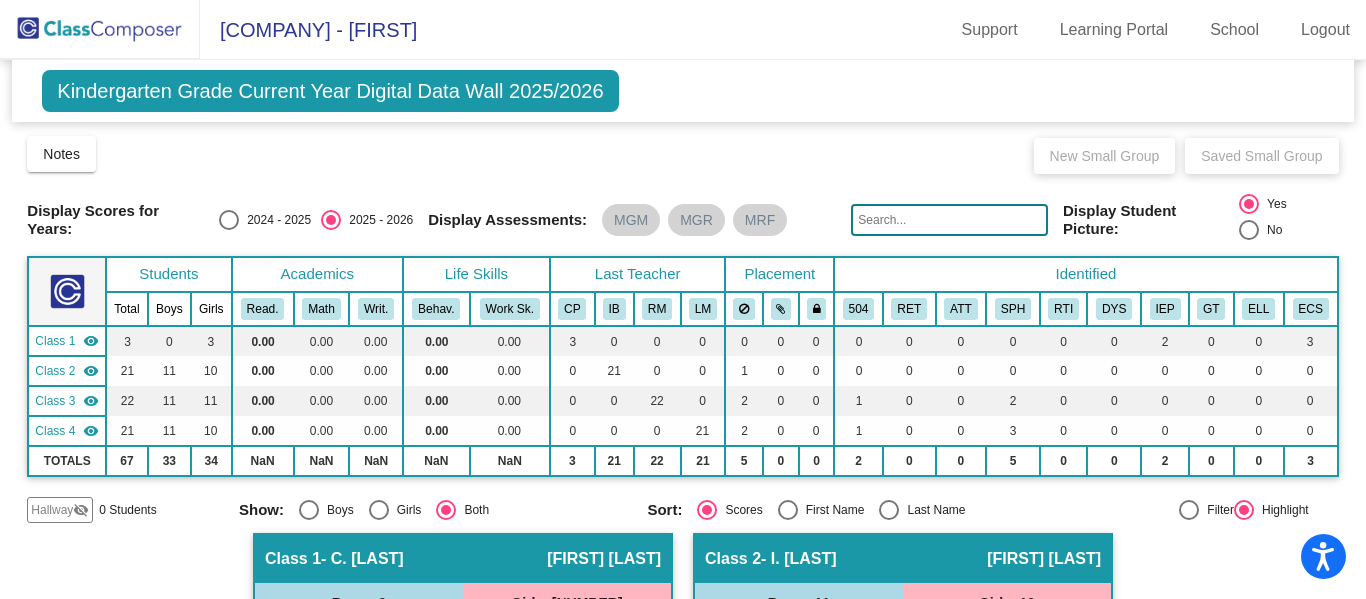 click on "Kindergarten Grade Current Year Digital Data Wall 2025/2026" 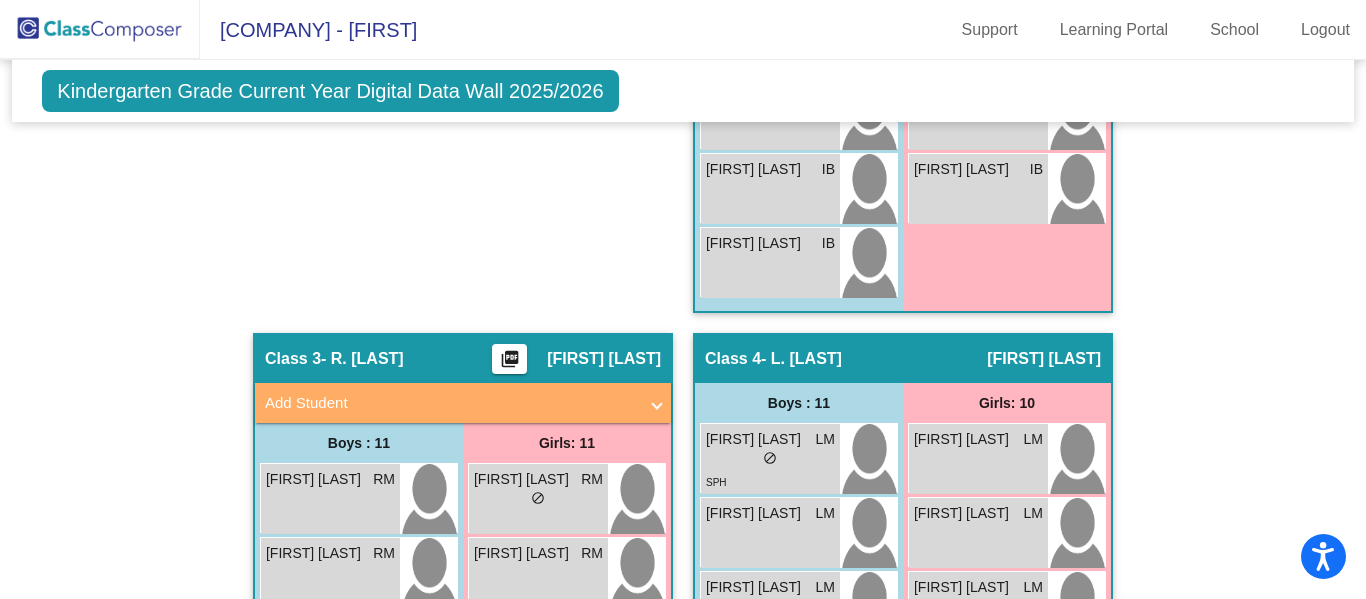 scroll, scrollTop: 1139, scrollLeft: 0, axis: vertical 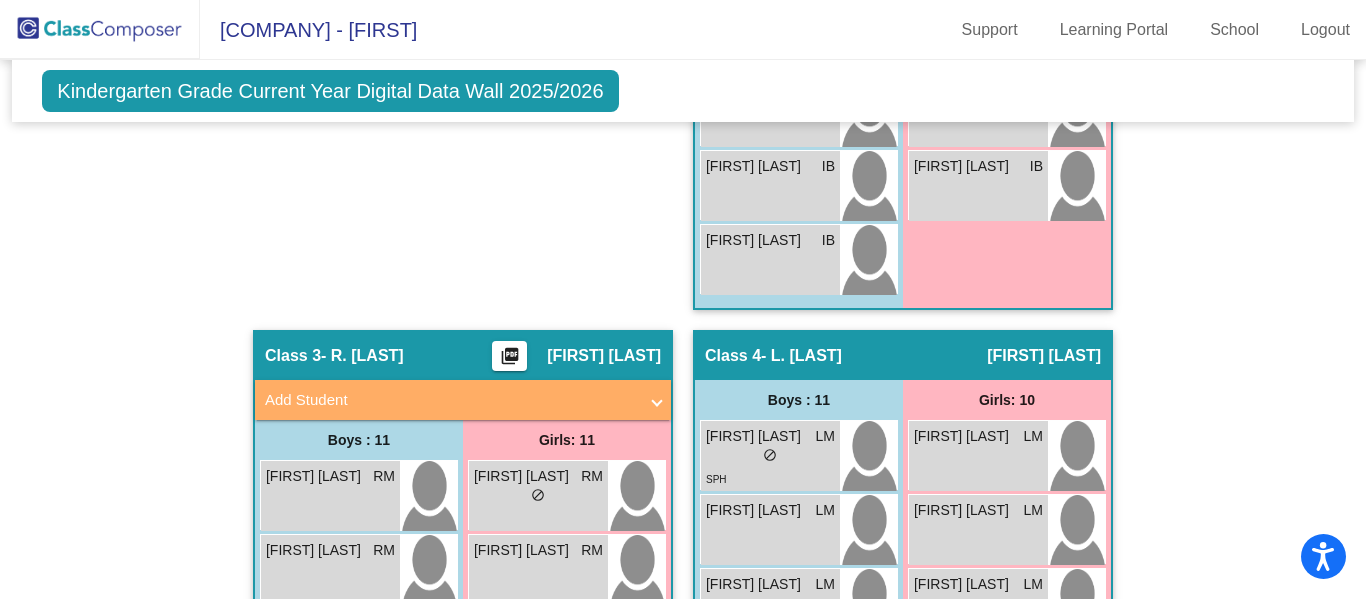 click 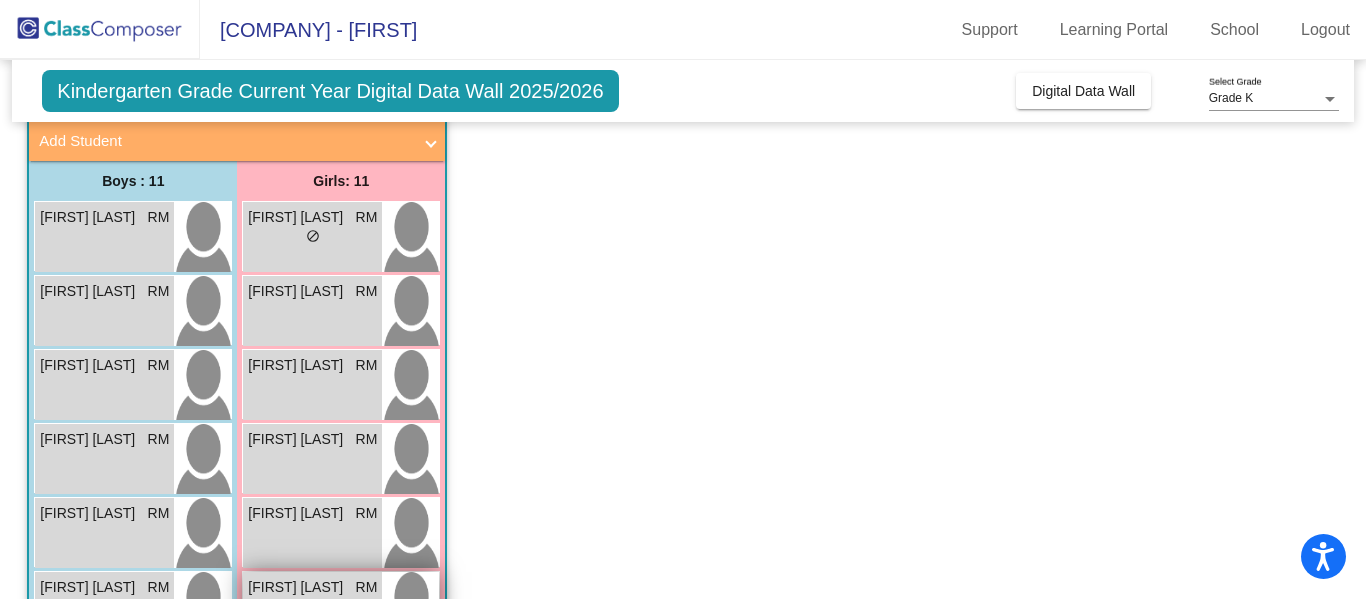 scroll, scrollTop: 0, scrollLeft: 0, axis: both 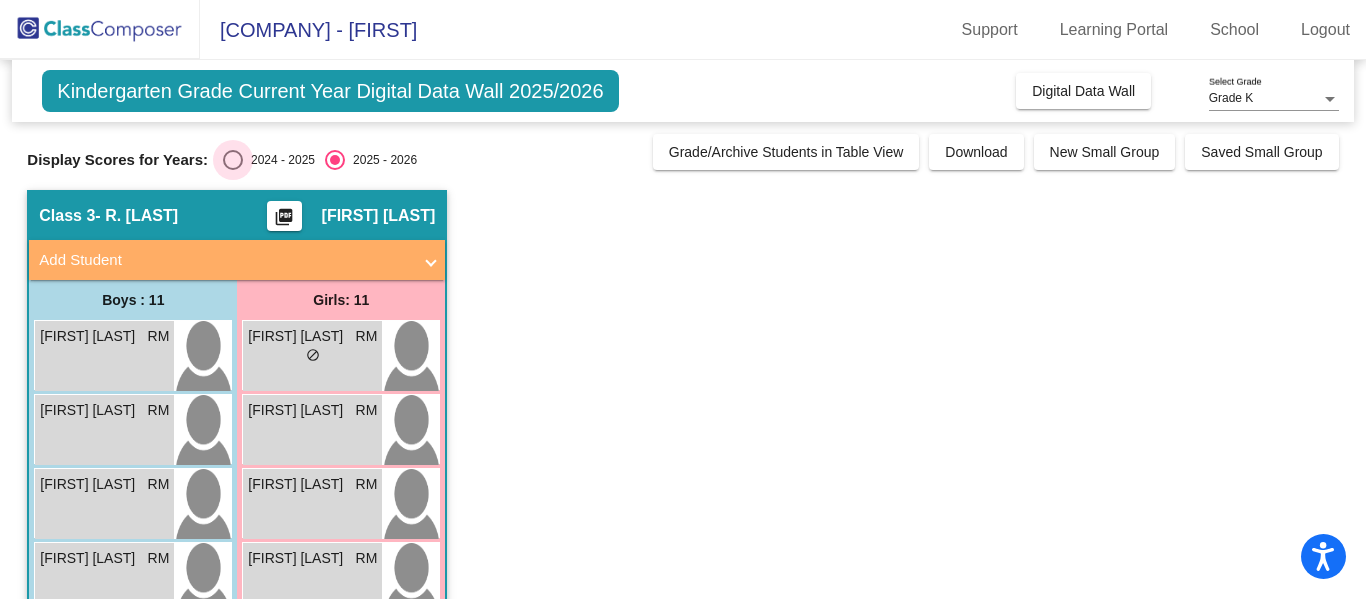 click at bounding box center [233, 160] 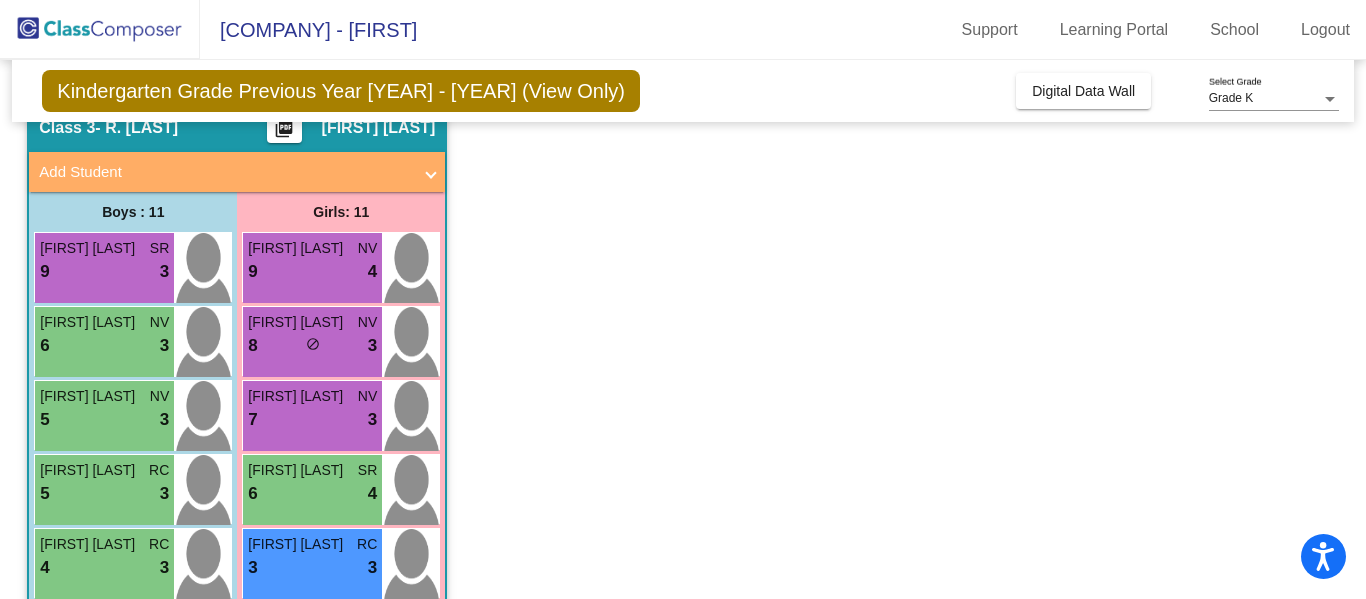 scroll, scrollTop: 108, scrollLeft: 0, axis: vertical 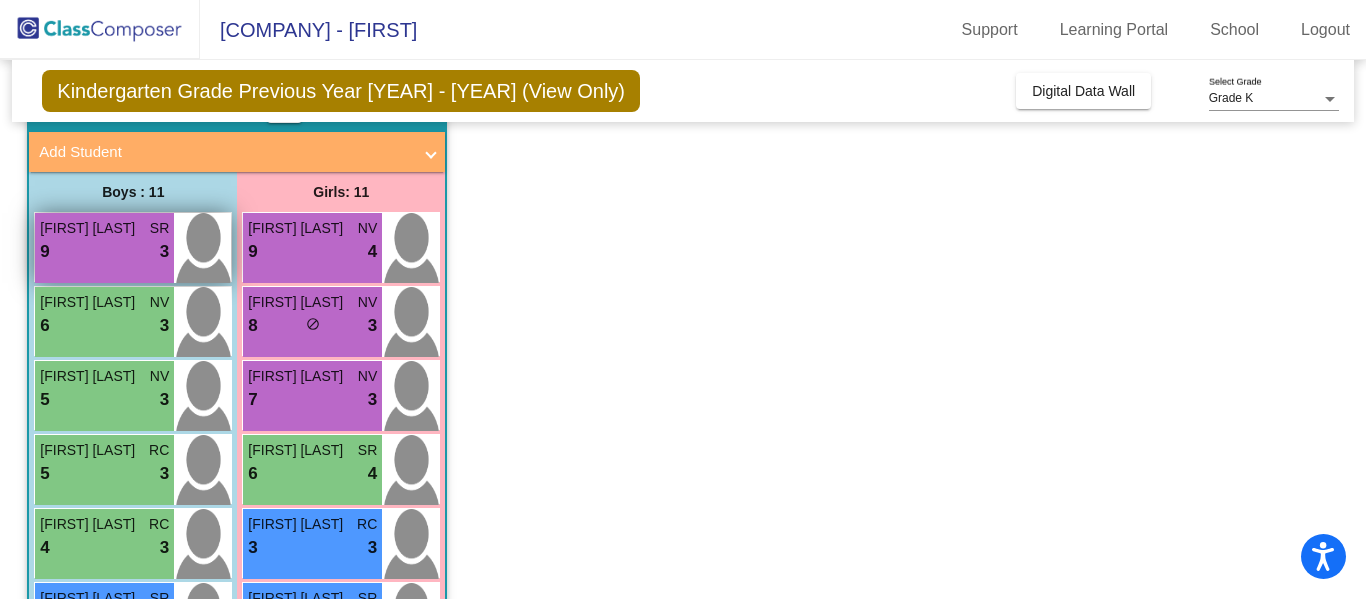 click on "9 lock do_not_disturb_alt 3" at bounding box center [104, 252] 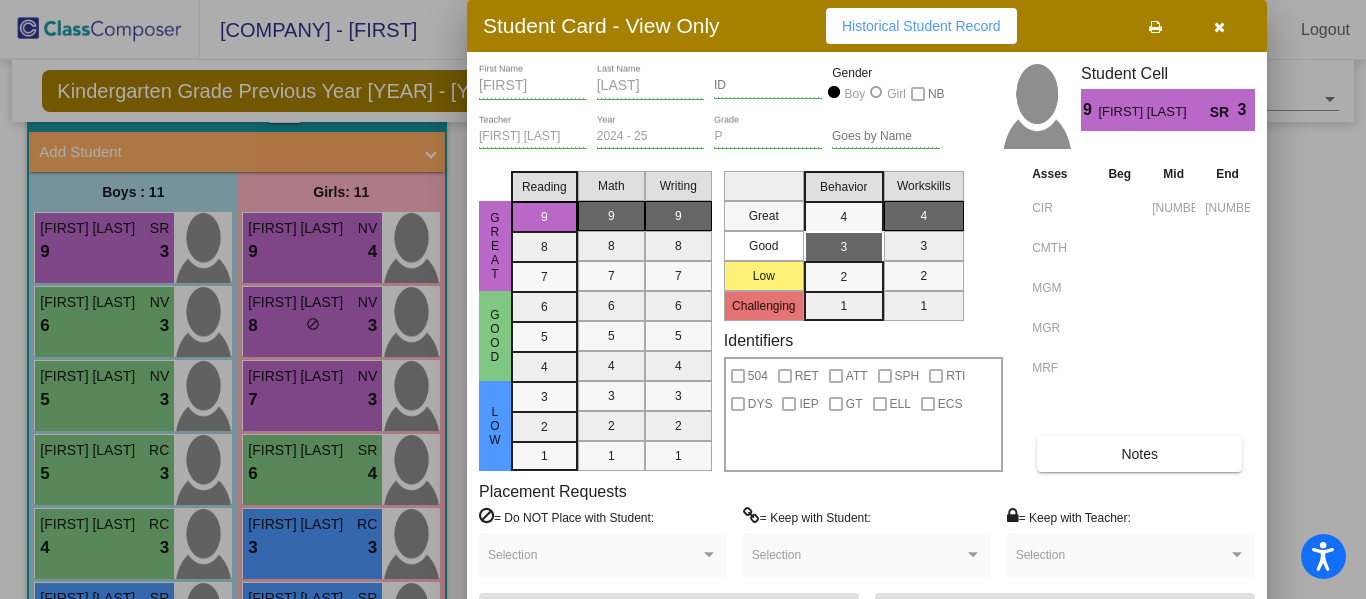 click at bounding box center [1219, 26] 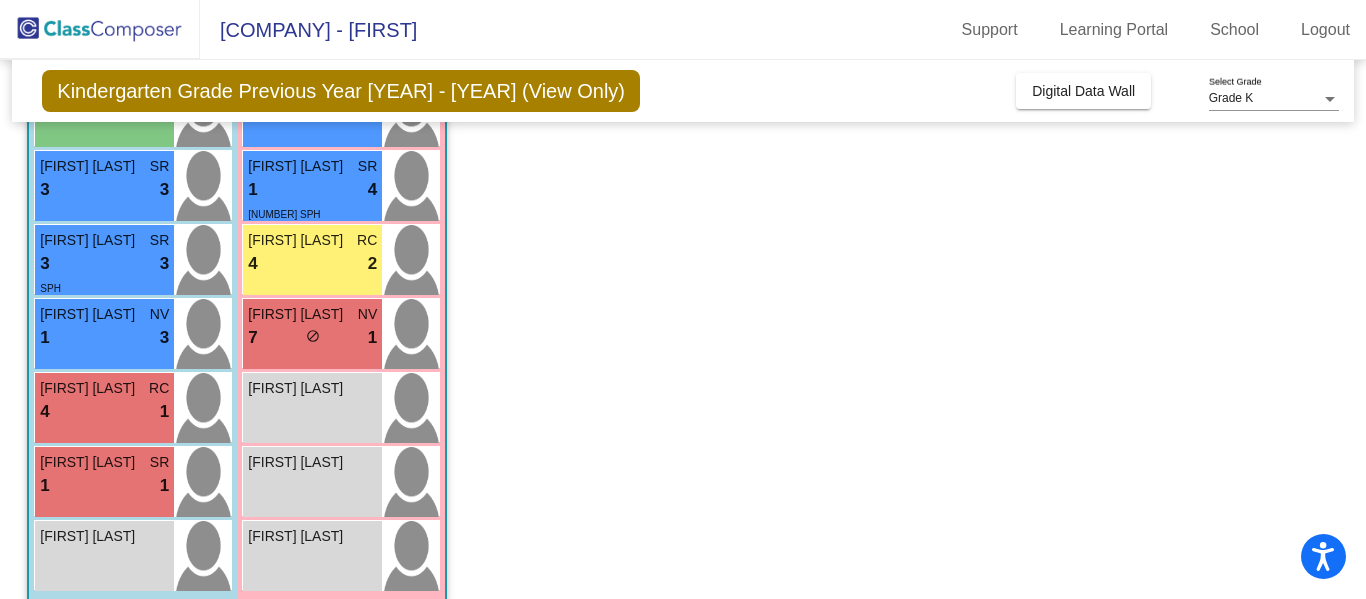 scroll, scrollTop: 541, scrollLeft: 0, axis: vertical 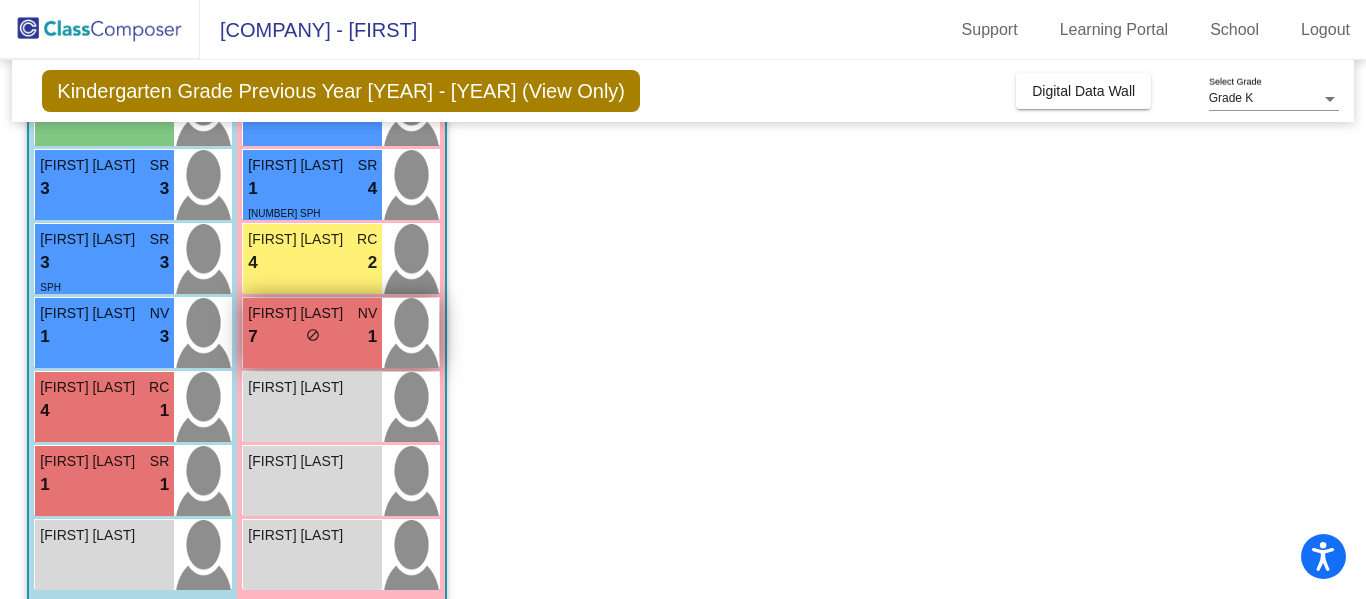click on "[NUMBER] lock do_not_disturb_alt [NUMBER]" at bounding box center [312, 337] 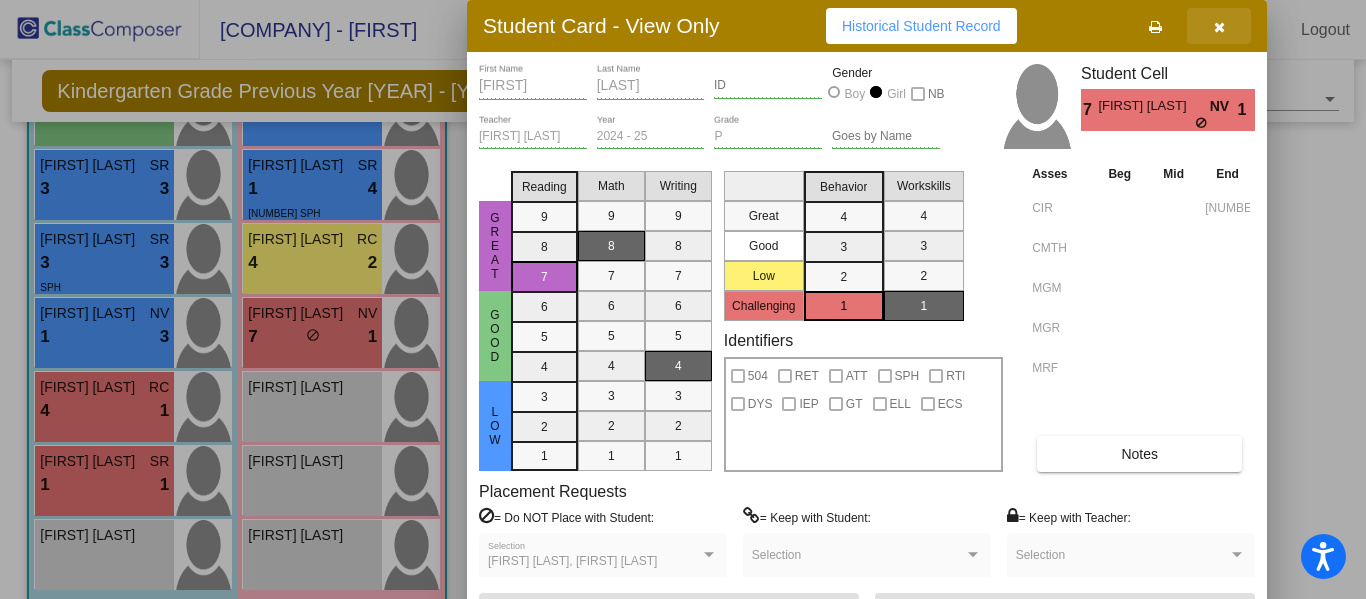 click at bounding box center [1219, 26] 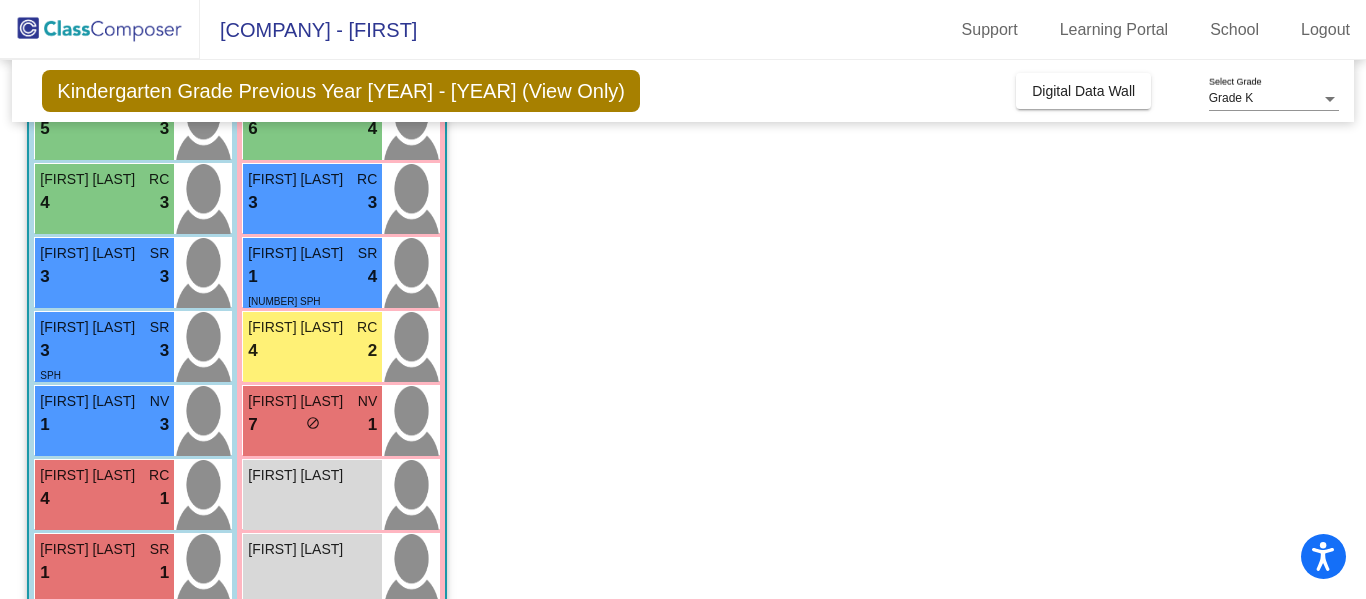 scroll, scrollTop: 449, scrollLeft: 0, axis: vertical 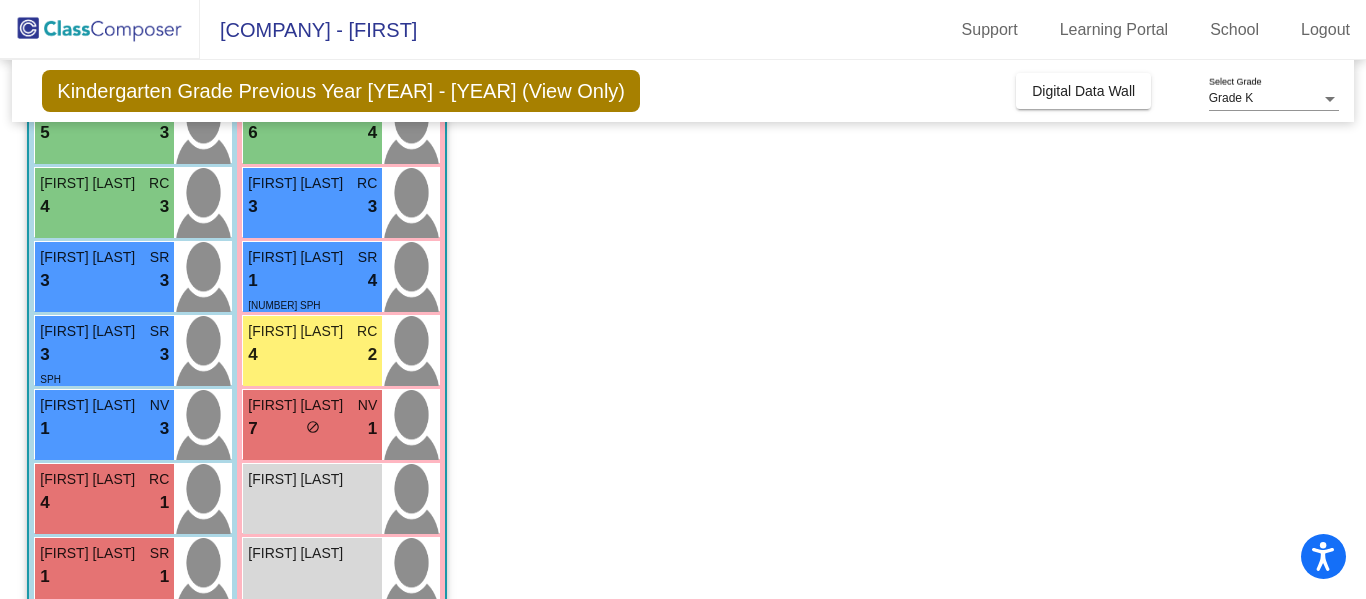 click on "[FIRST] [LAST] RC [NUMBER] lock do_not_disturb_alt [NUMBER]" at bounding box center [312, 351] 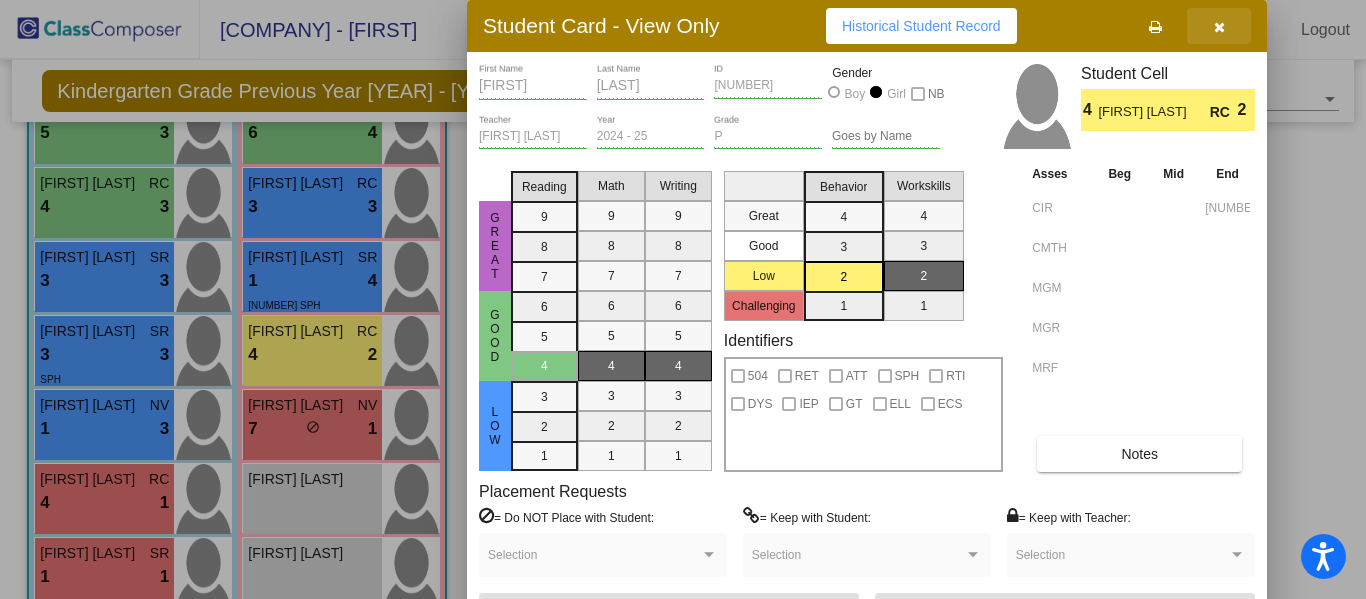 click at bounding box center (1219, 27) 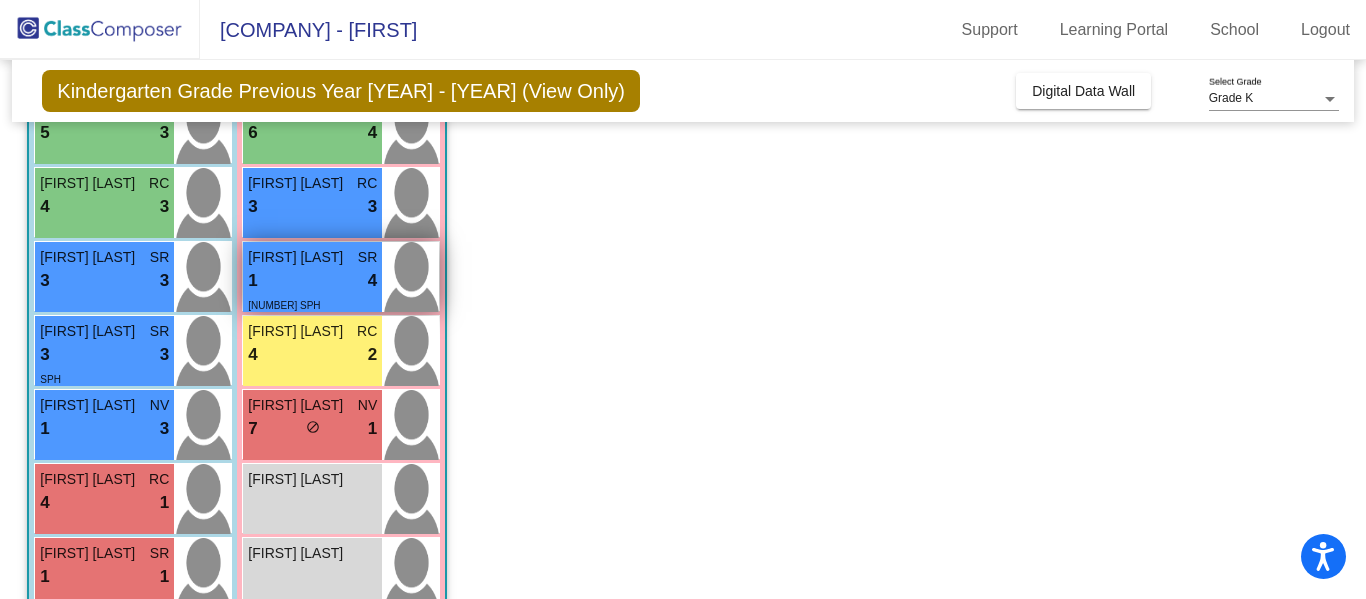 click on "[NUMBER] SPH" at bounding box center (312, 304) 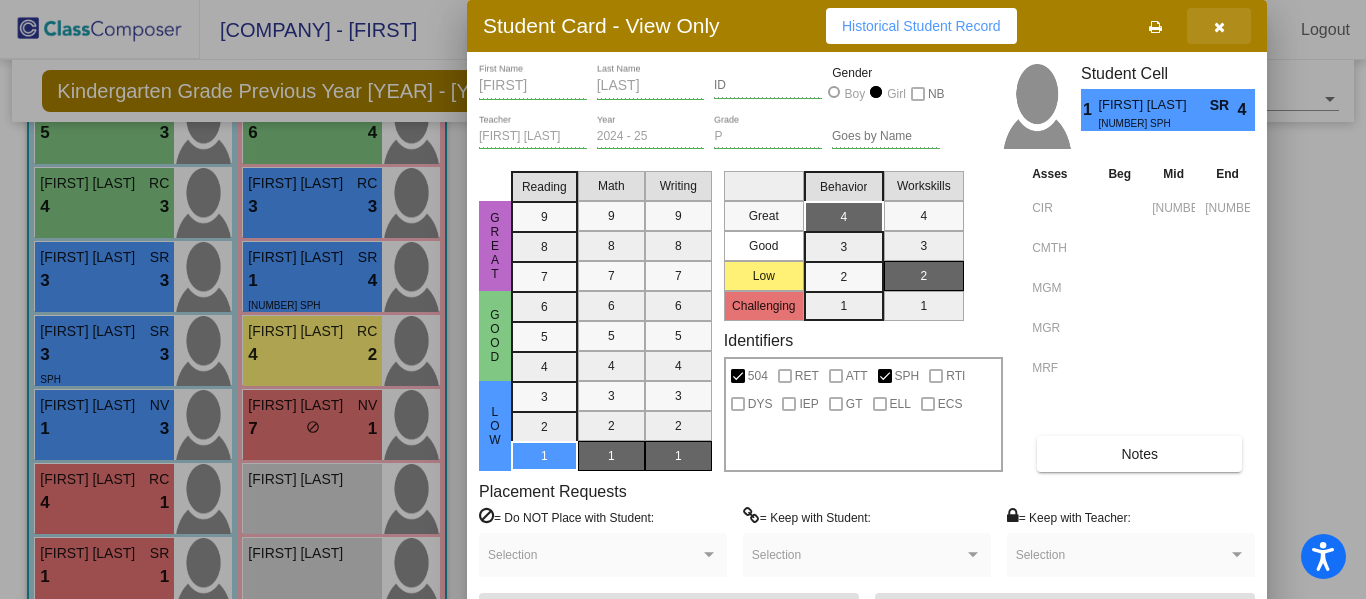 click at bounding box center (1219, 27) 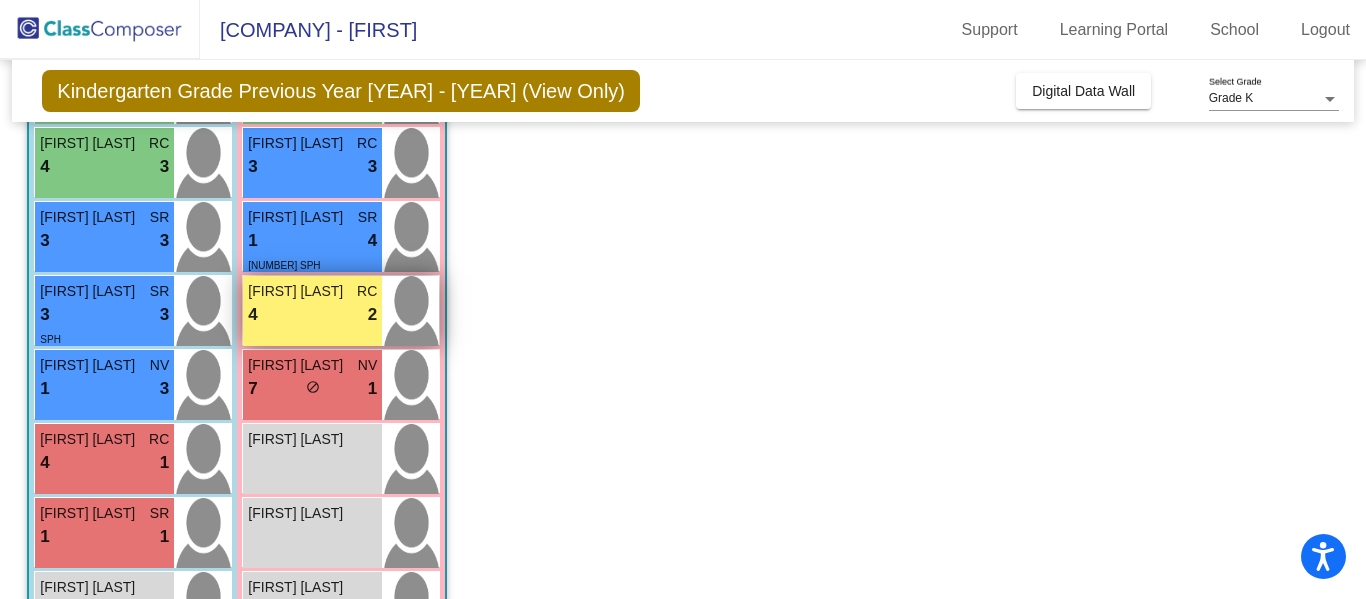 scroll, scrollTop: 490, scrollLeft: 0, axis: vertical 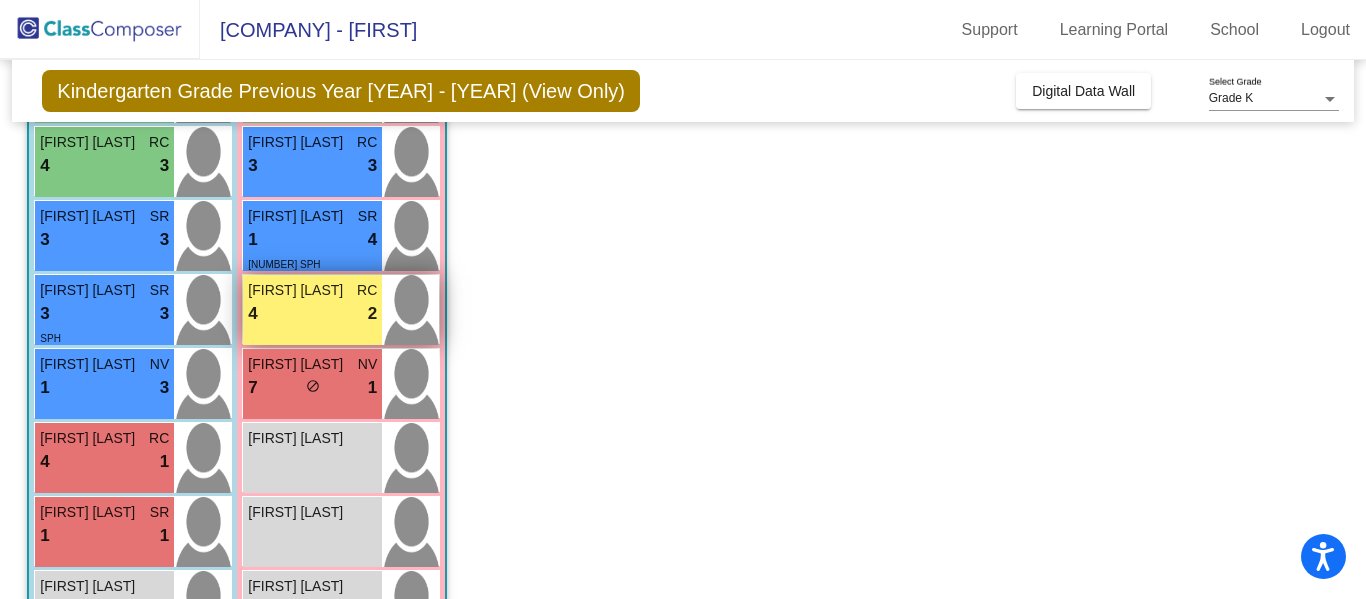 click on "[NUMBER] lock do_not_disturb_alt [NUMBER]" at bounding box center [312, 314] 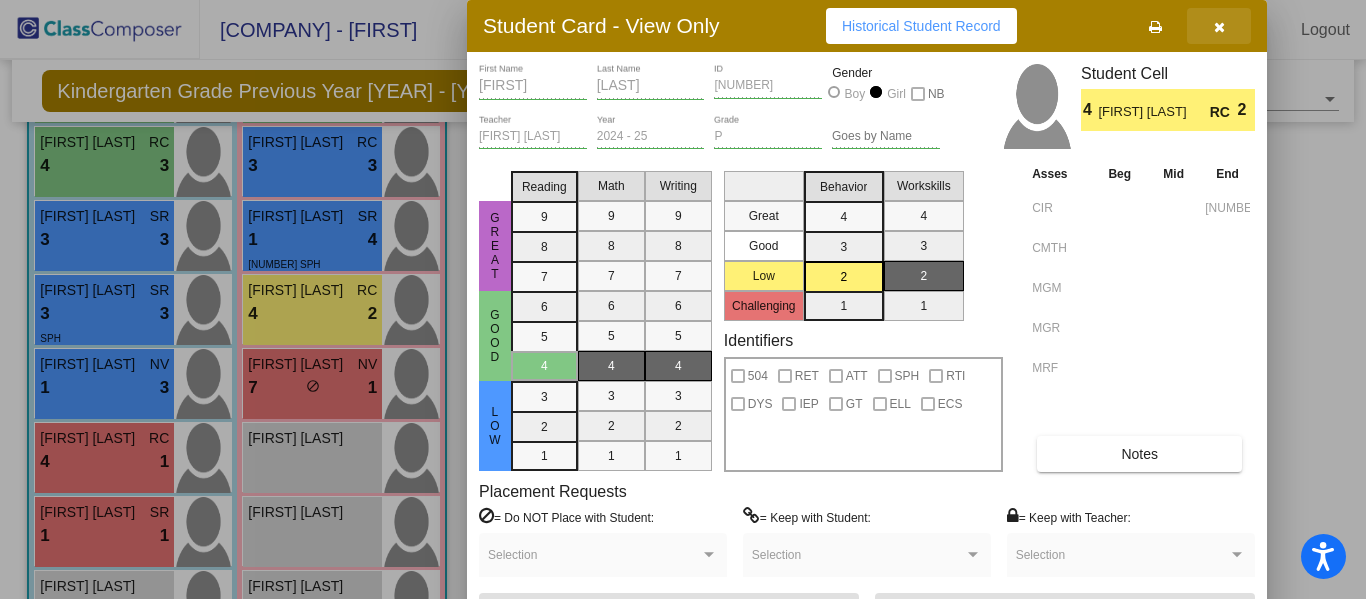 click at bounding box center (1219, 27) 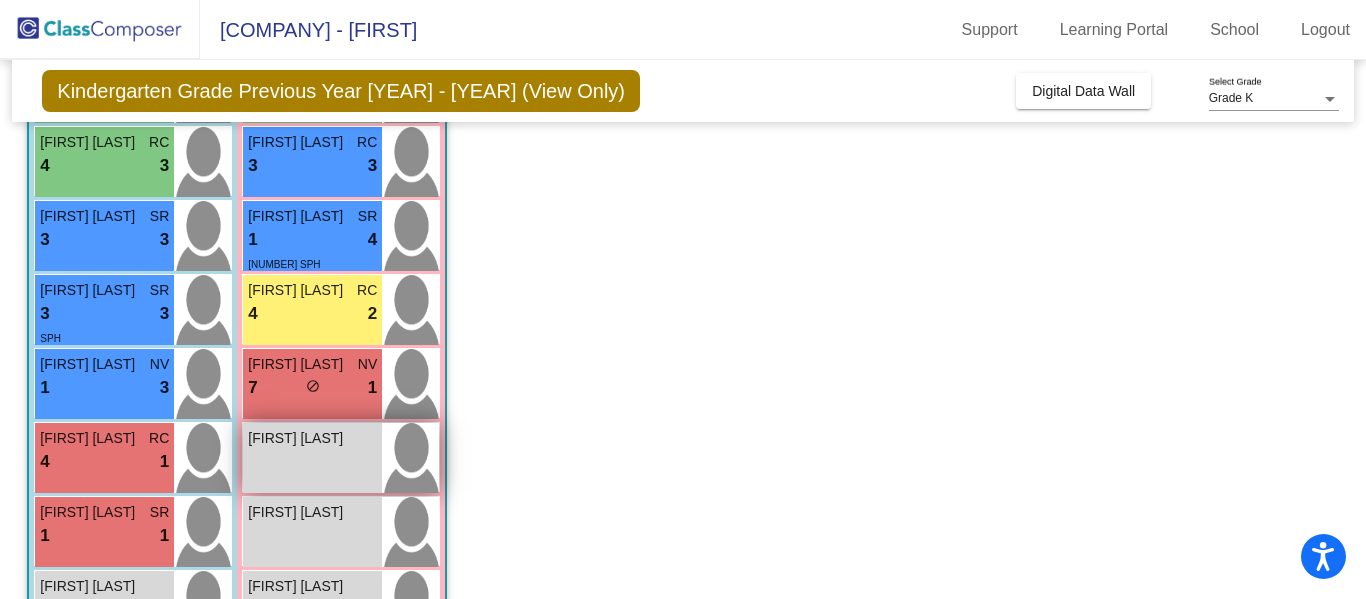 click on "[FIRST] [LAST] lock do_not_disturb_alt" at bounding box center [312, 458] 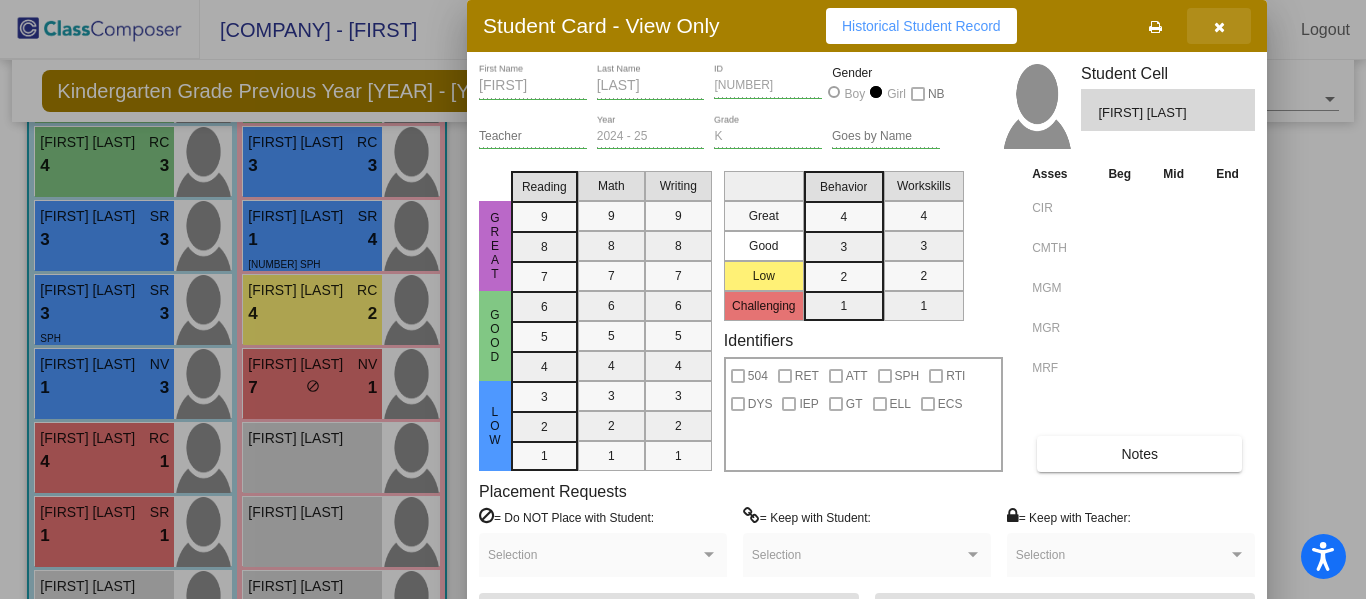 click at bounding box center [1219, 26] 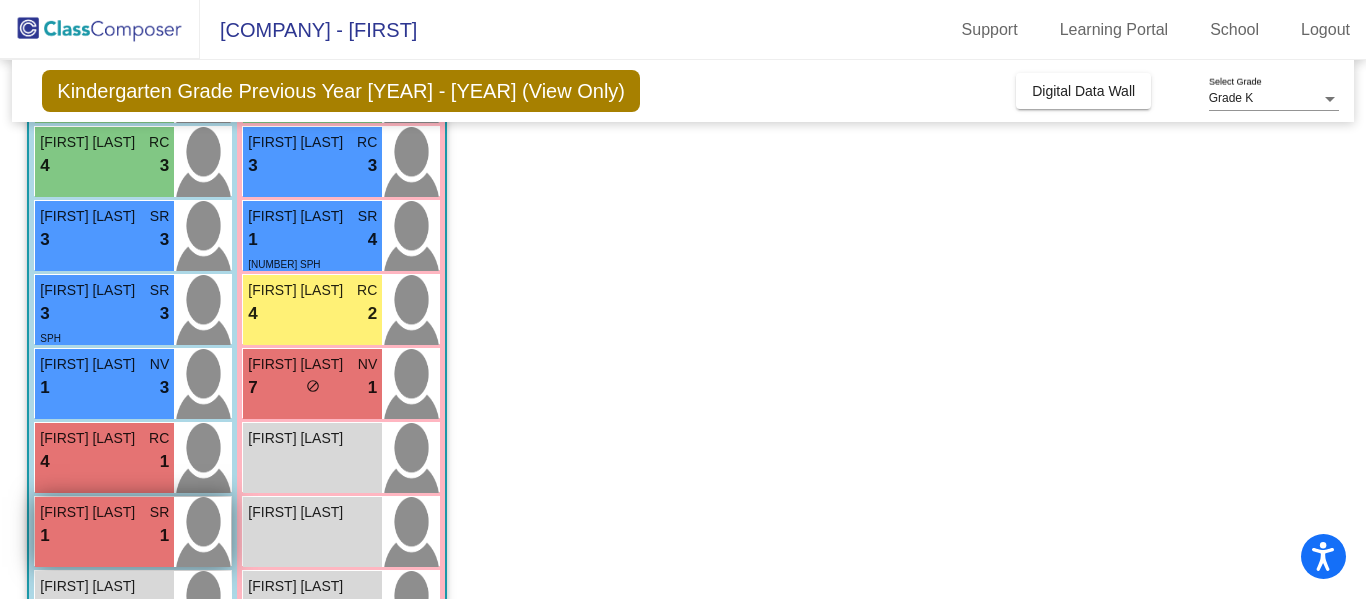 click on "[NUMBER] lock do_not_disturb_alt [NUMBER]" at bounding box center [104, 536] 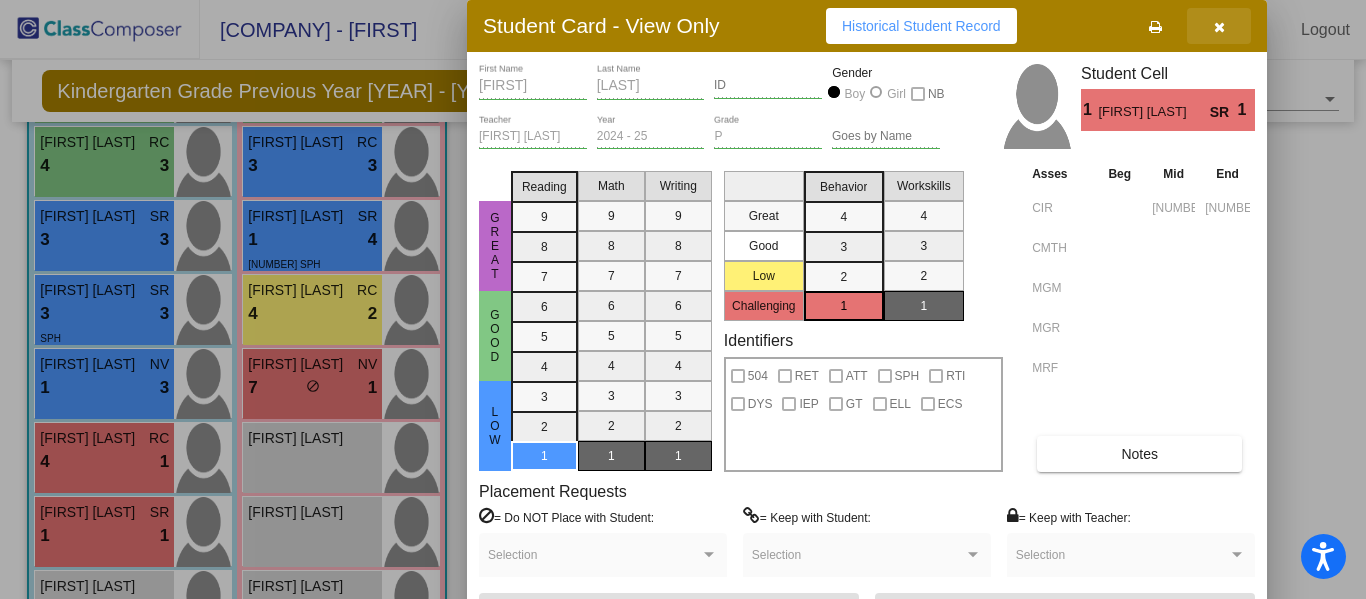 click at bounding box center (1219, 27) 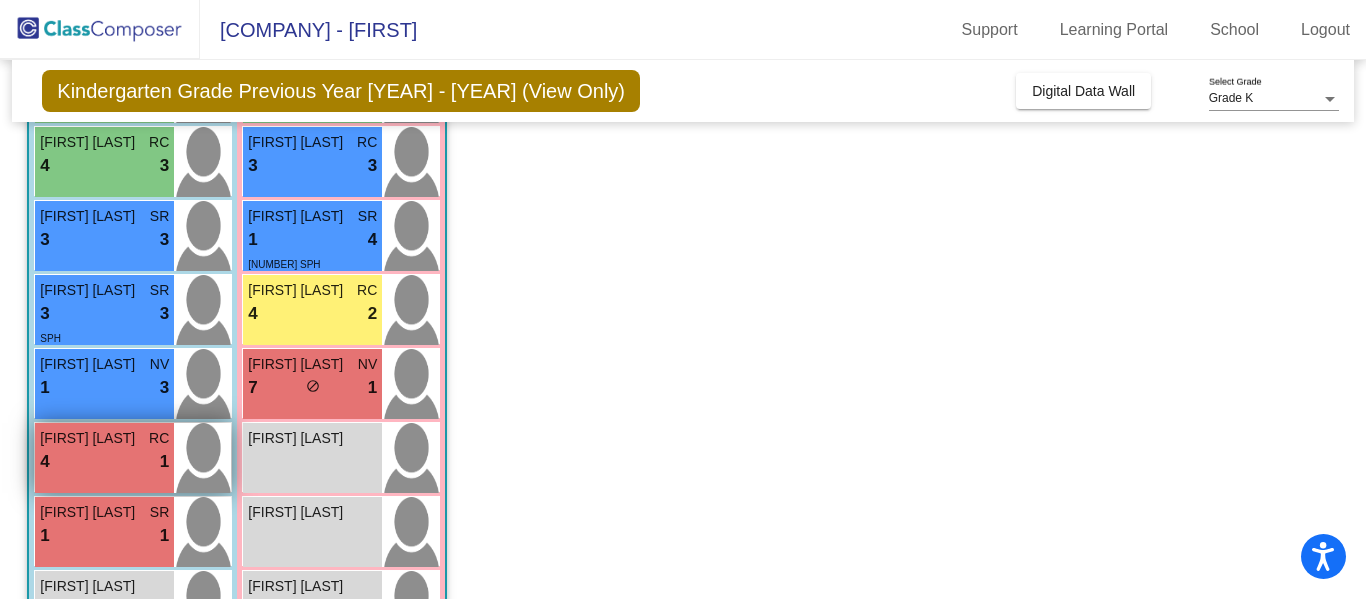 click on "[NUMBER] lock do_not_disturb_alt [NUMBER]" at bounding box center [104, 462] 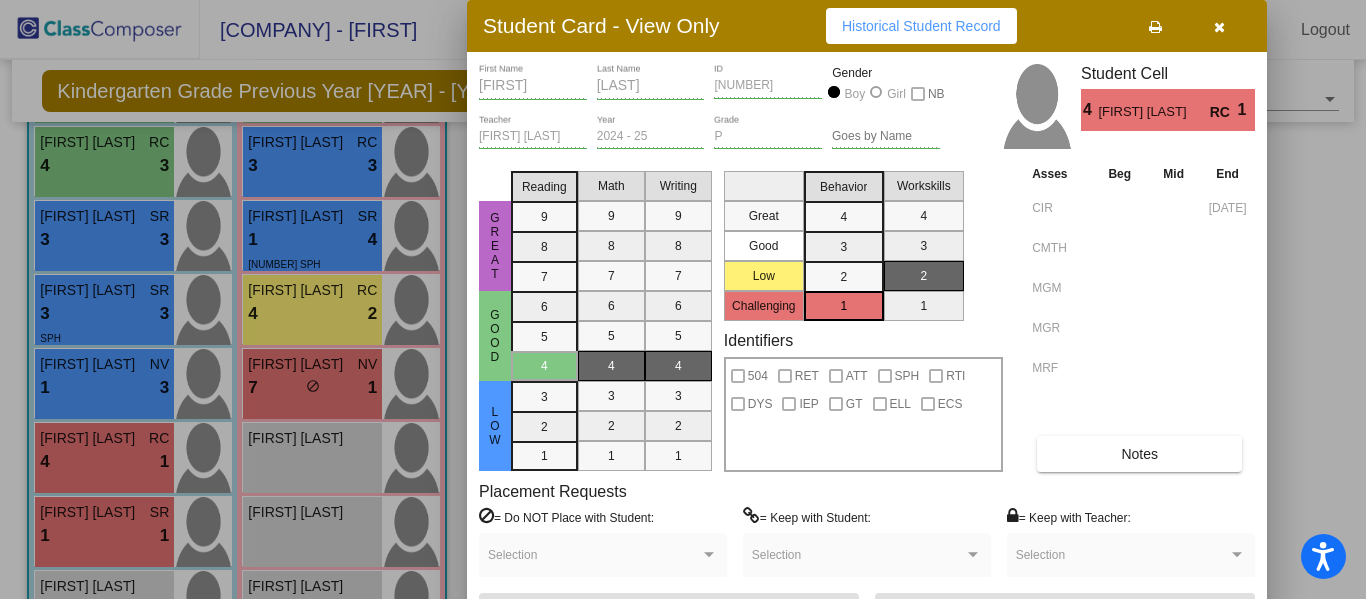 click at bounding box center [1219, 26] 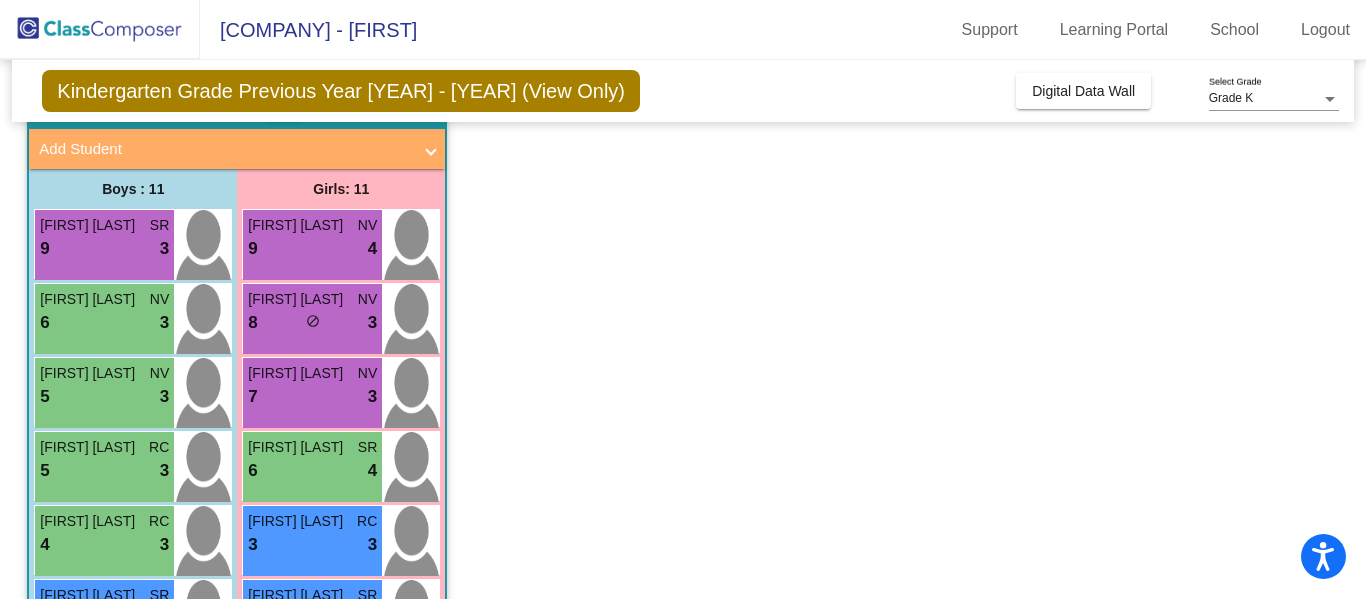 scroll, scrollTop: 112, scrollLeft: 0, axis: vertical 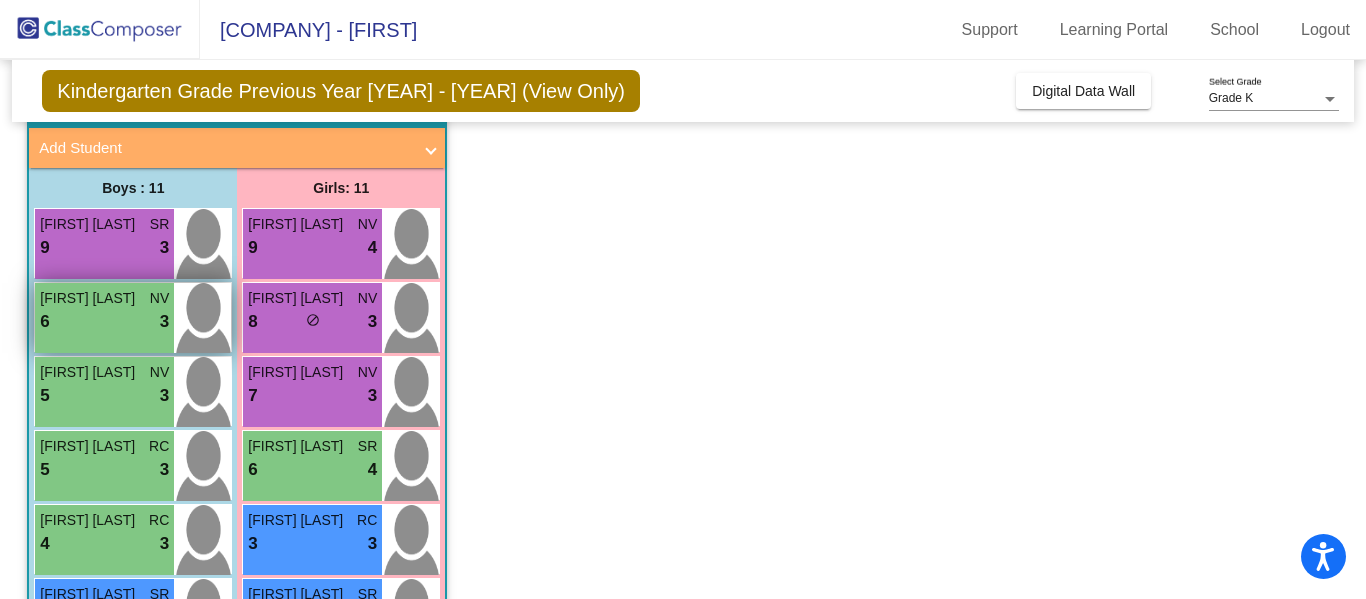 click on "[NUMBER] lock do_not_disturb_alt [NUMBER]" at bounding box center [104, 322] 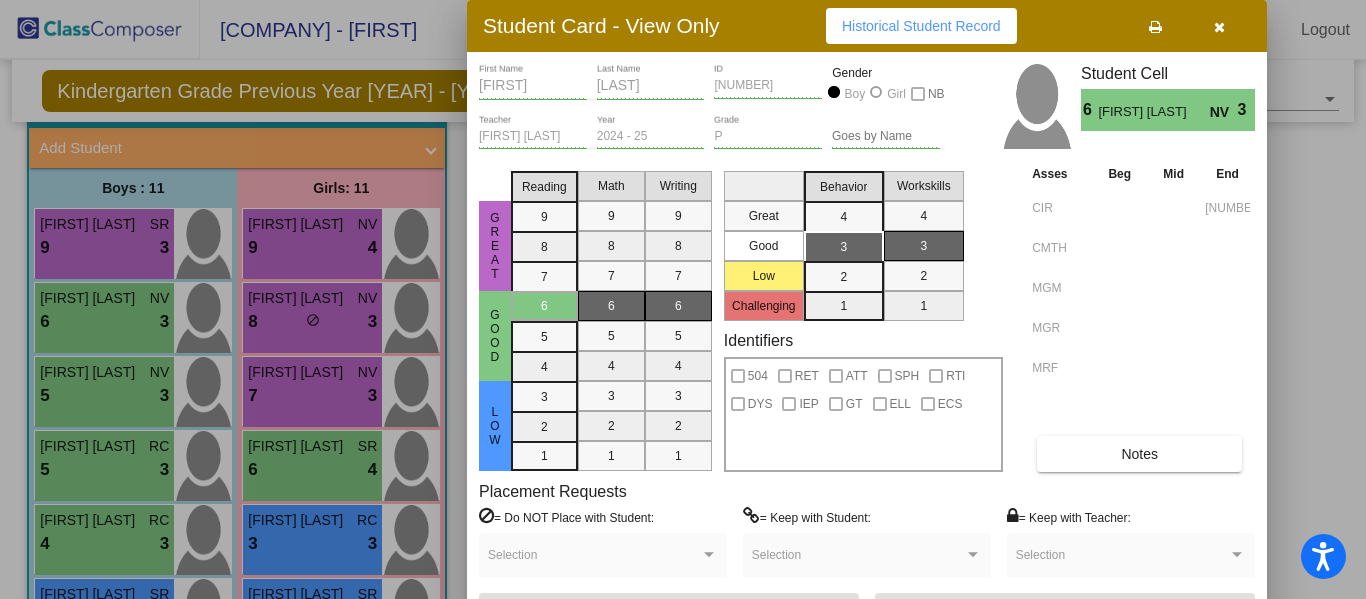 click at bounding box center (1219, 27) 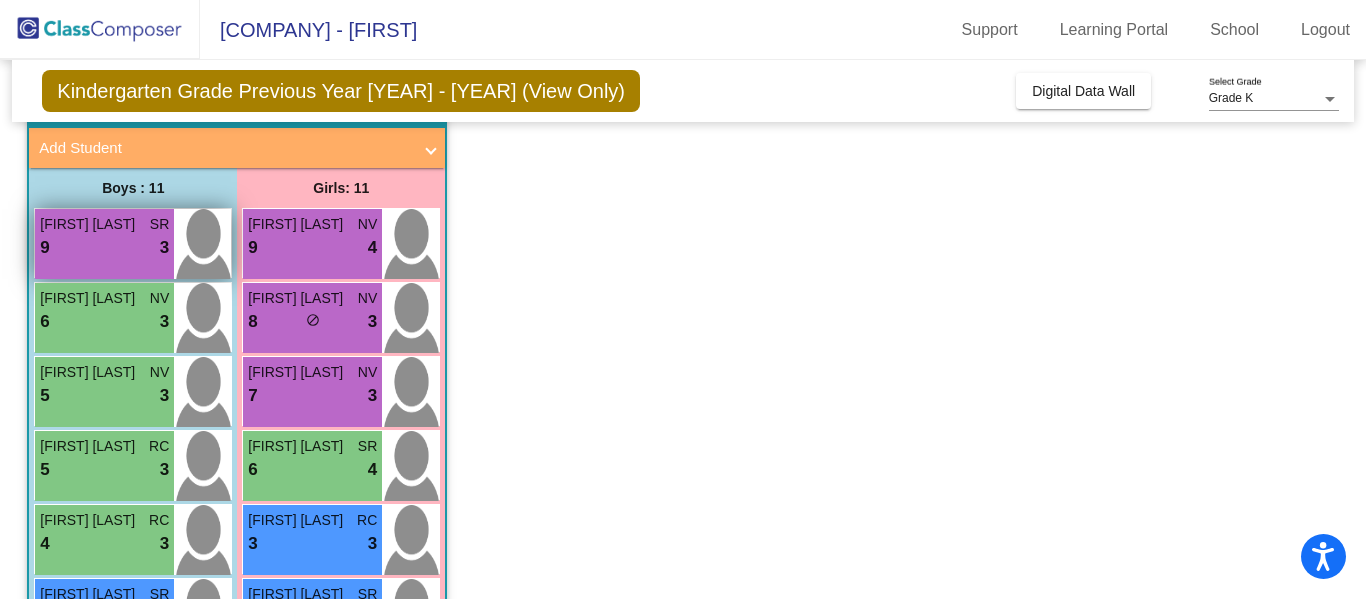 click on "3" at bounding box center (164, 248) 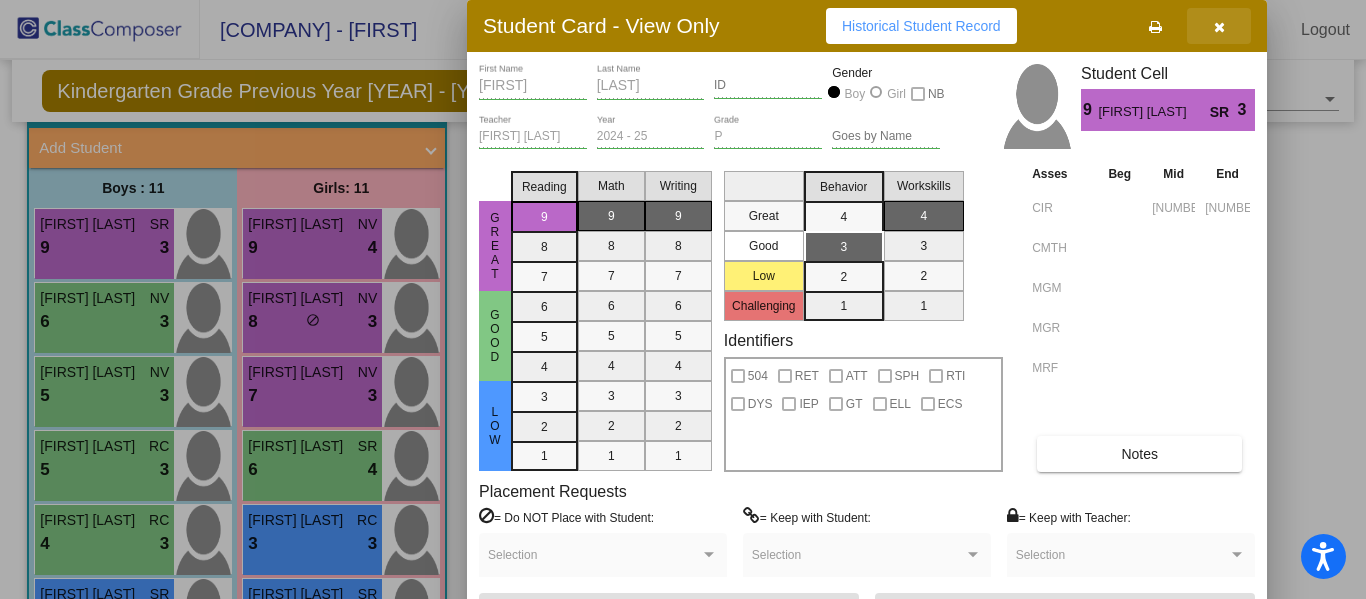 click at bounding box center [1219, 27] 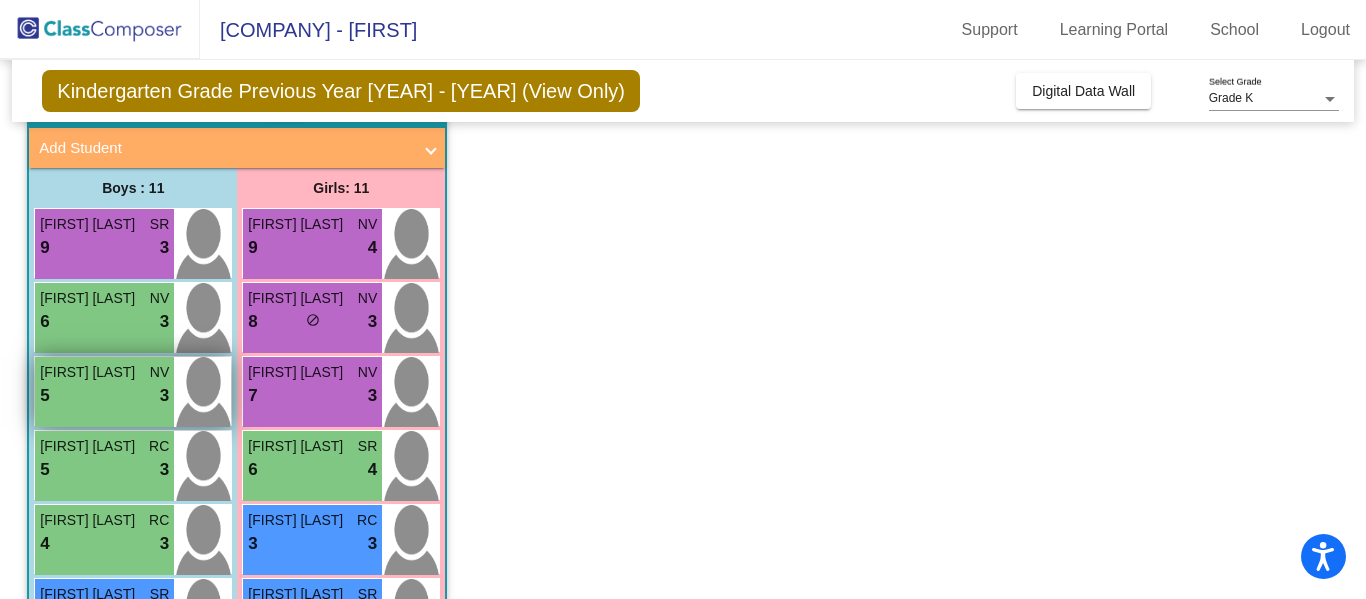 click on "5 lock do_not_disturb_alt 3" at bounding box center [104, 396] 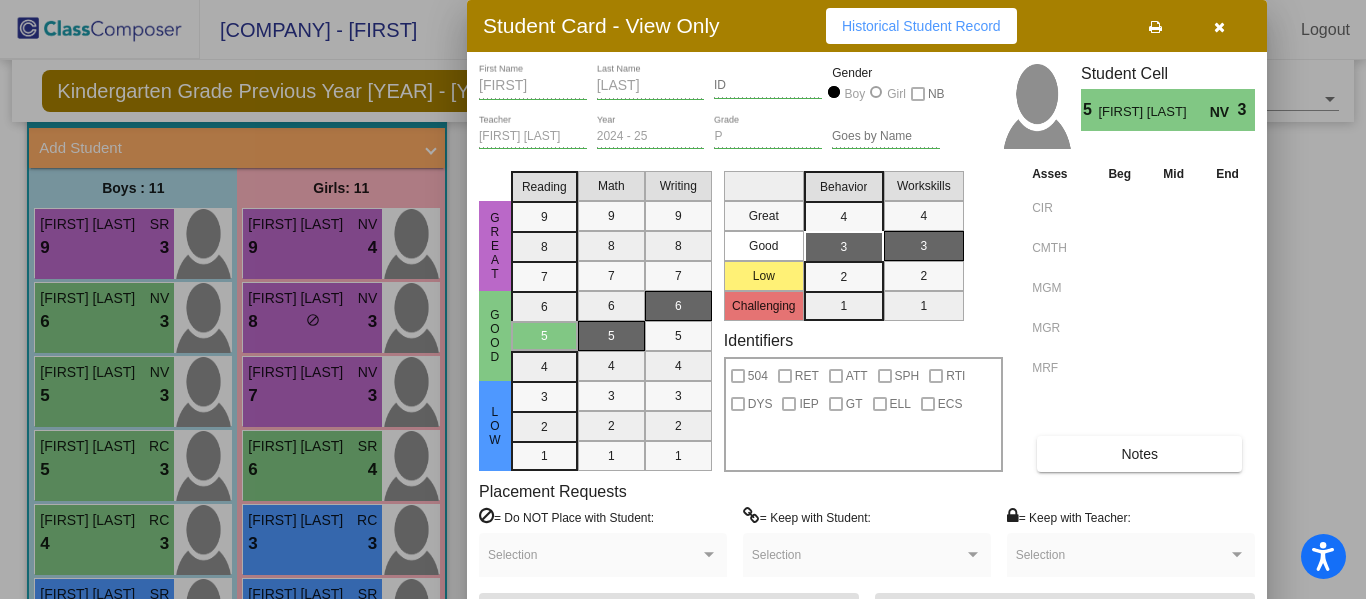click at bounding box center (1219, 26) 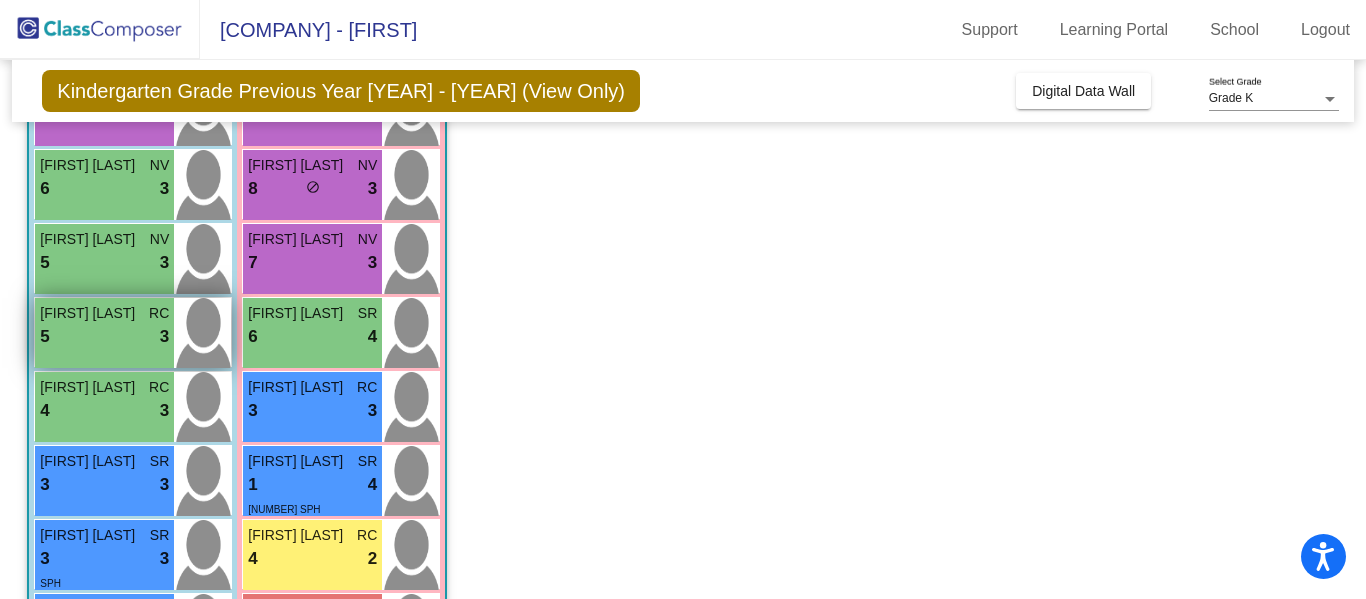 scroll, scrollTop: 320, scrollLeft: 0, axis: vertical 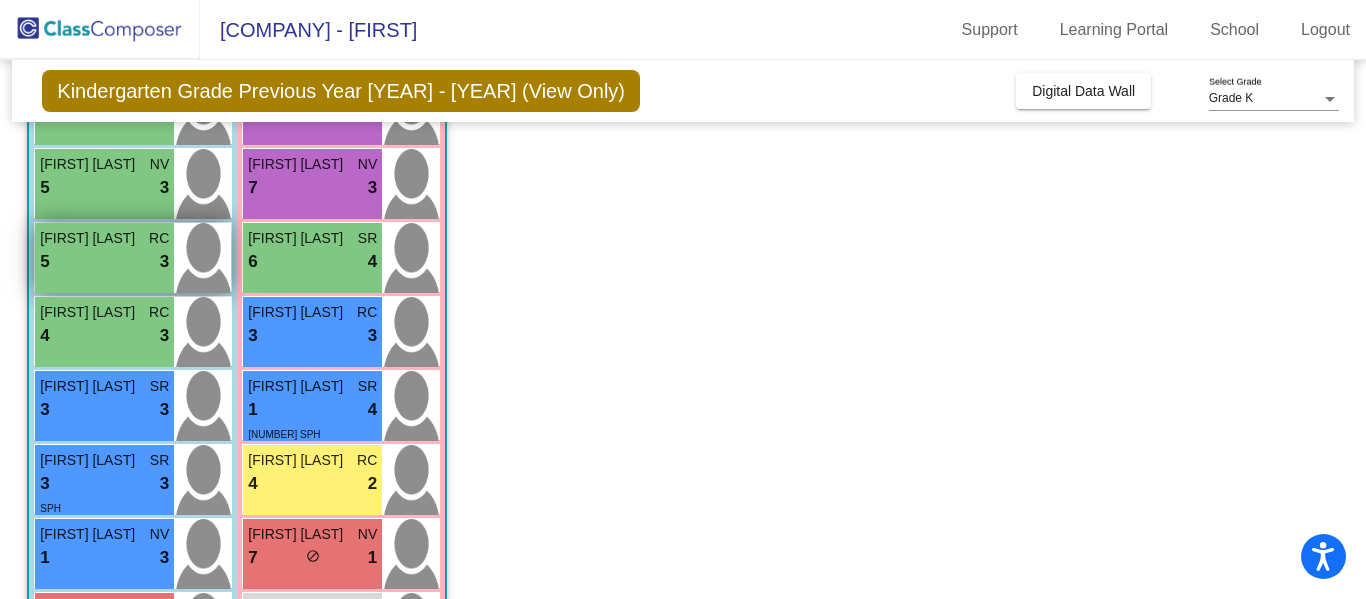 click on "5 lock do_not_disturb_alt 3" at bounding box center [104, 262] 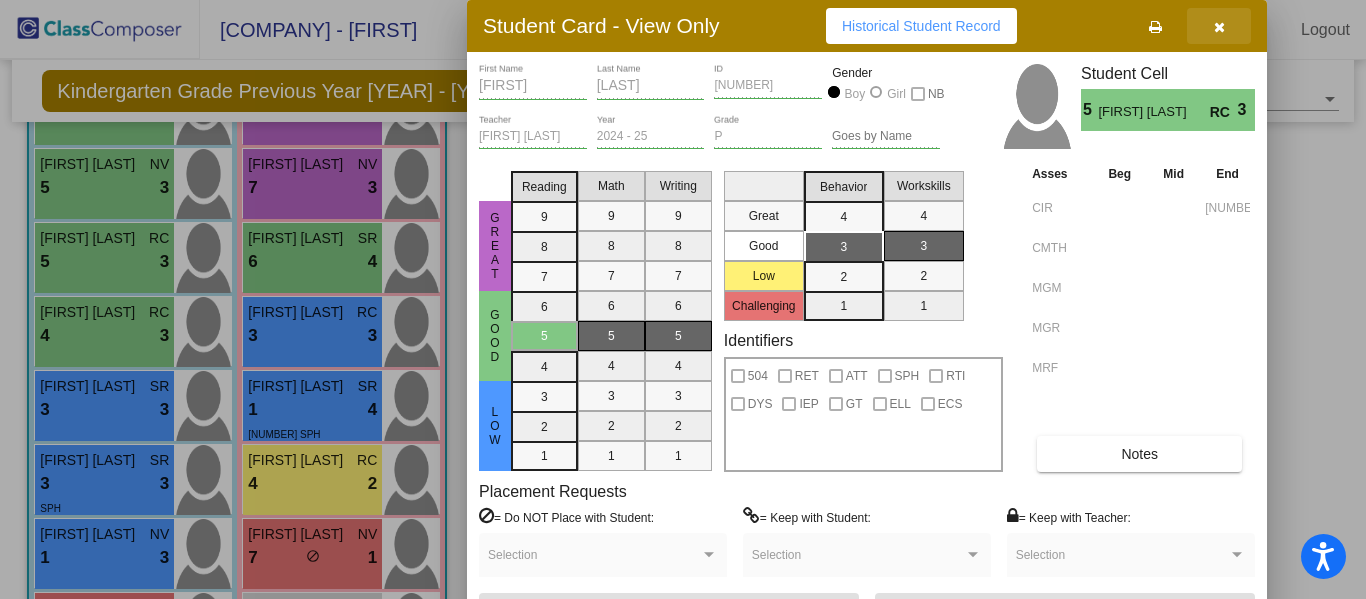 click at bounding box center (1219, 26) 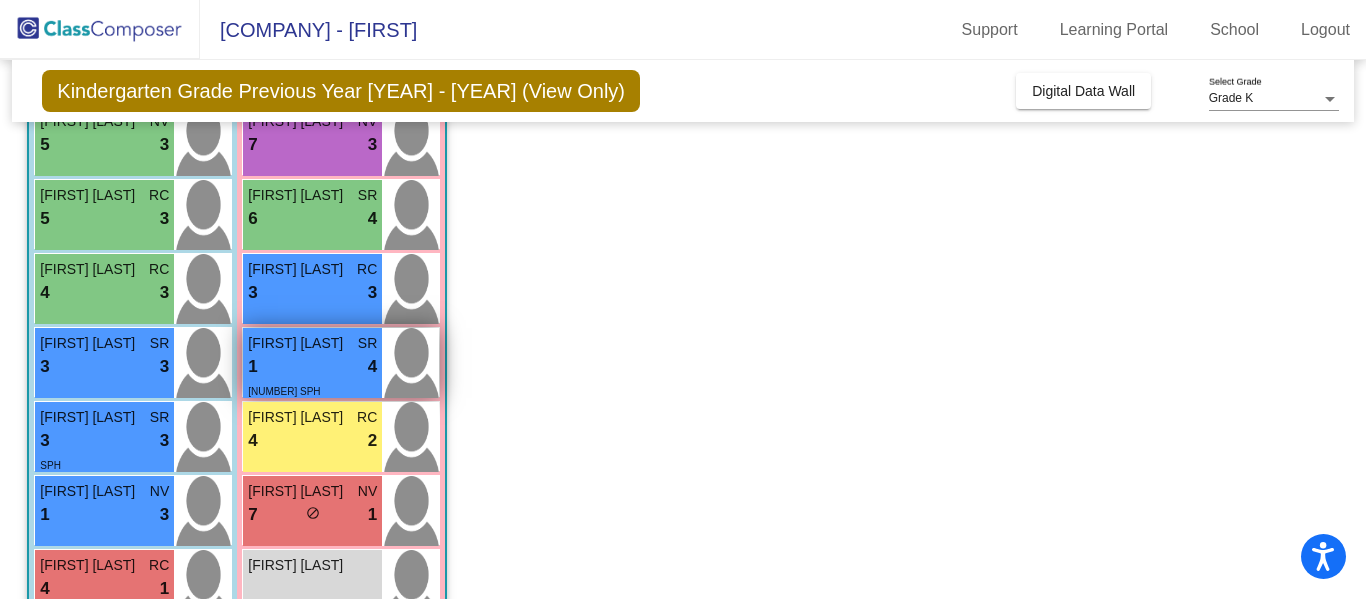scroll, scrollTop: 366, scrollLeft: 0, axis: vertical 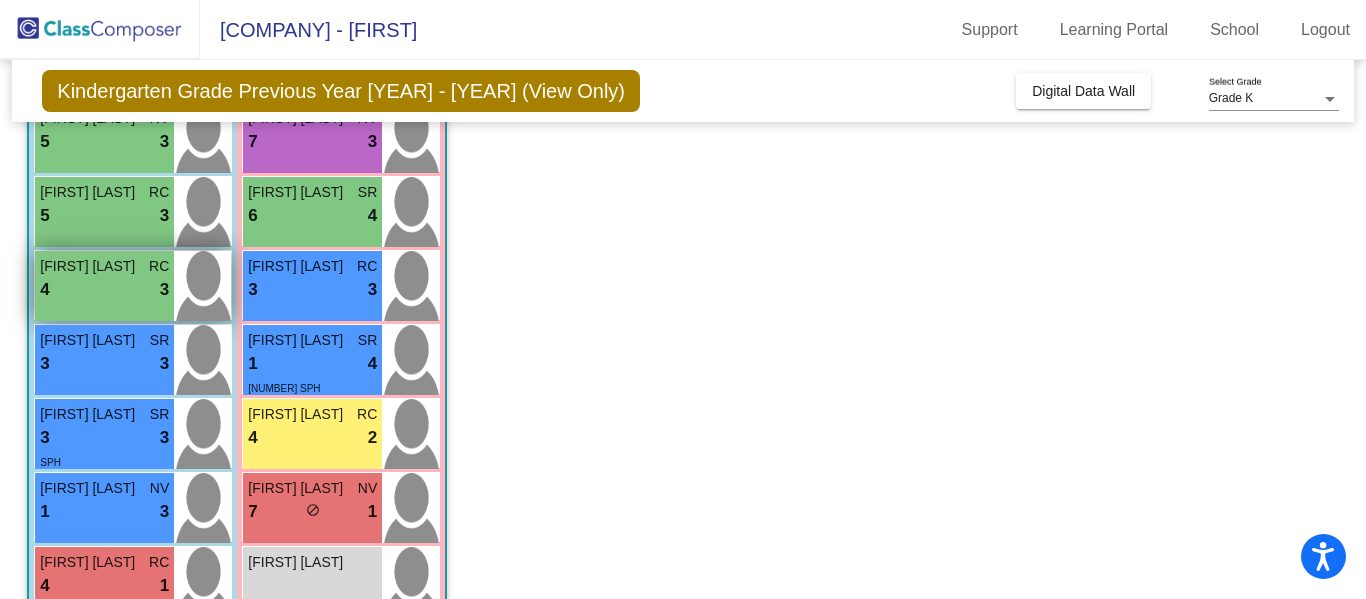 click on "4 lock do_not_disturb_alt 3" at bounding box center (104, 290) 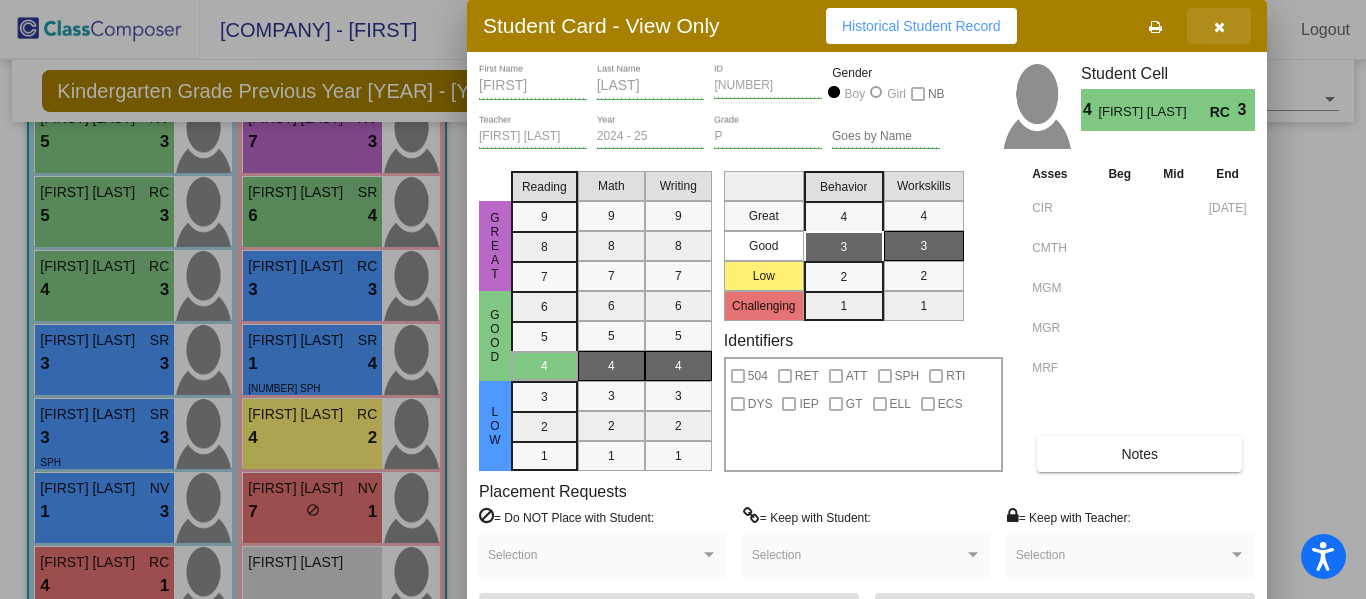 click at bounding box center (1219, 26) 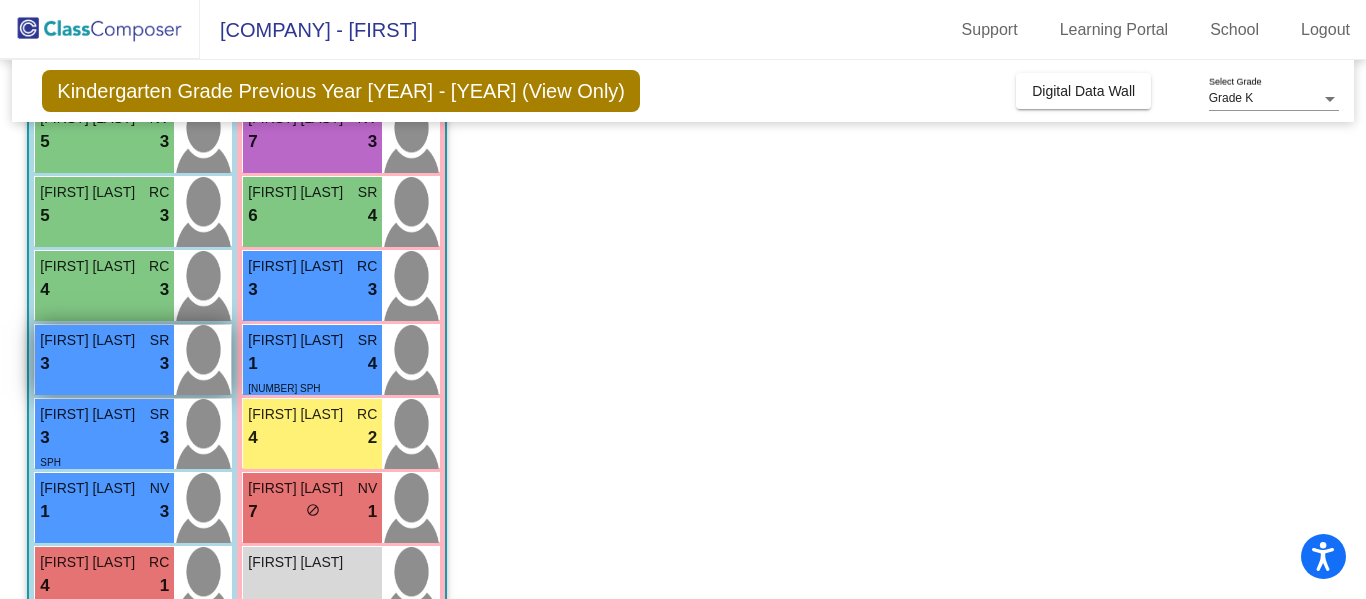 click on "[FIRST] [LAST] SR [NUMBER] lock do_not_disturb_alt [NUMBER]" at bounding box center [104, 360] 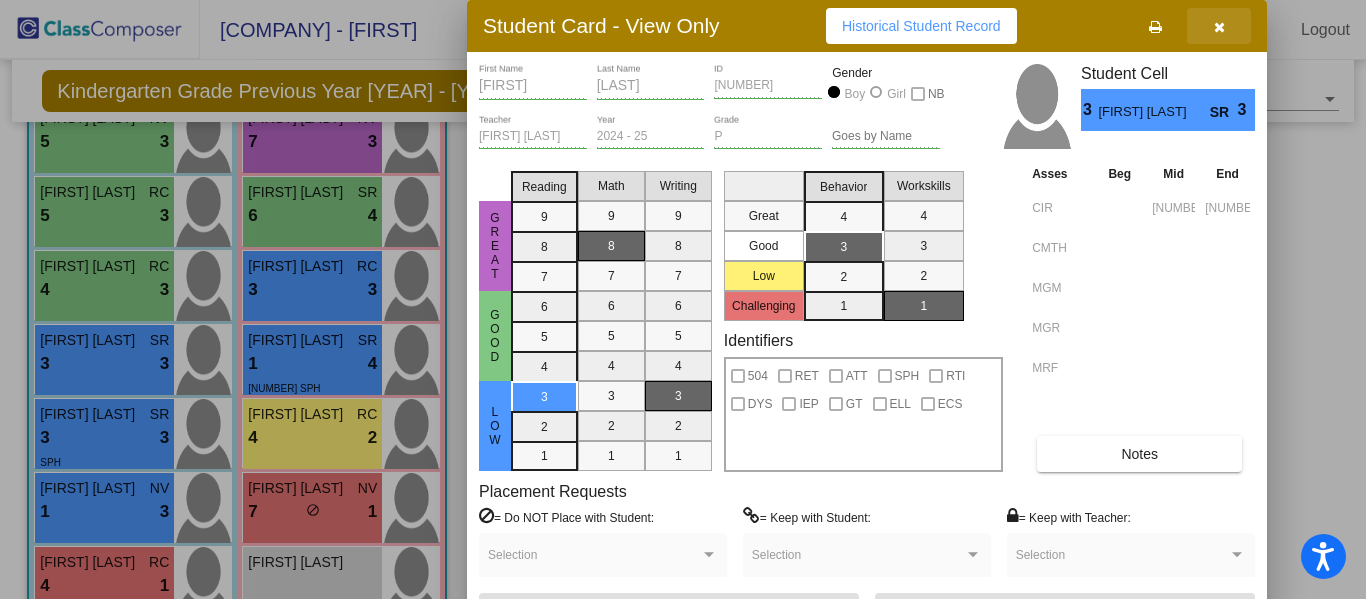 click at bounding box center [1219, 27] 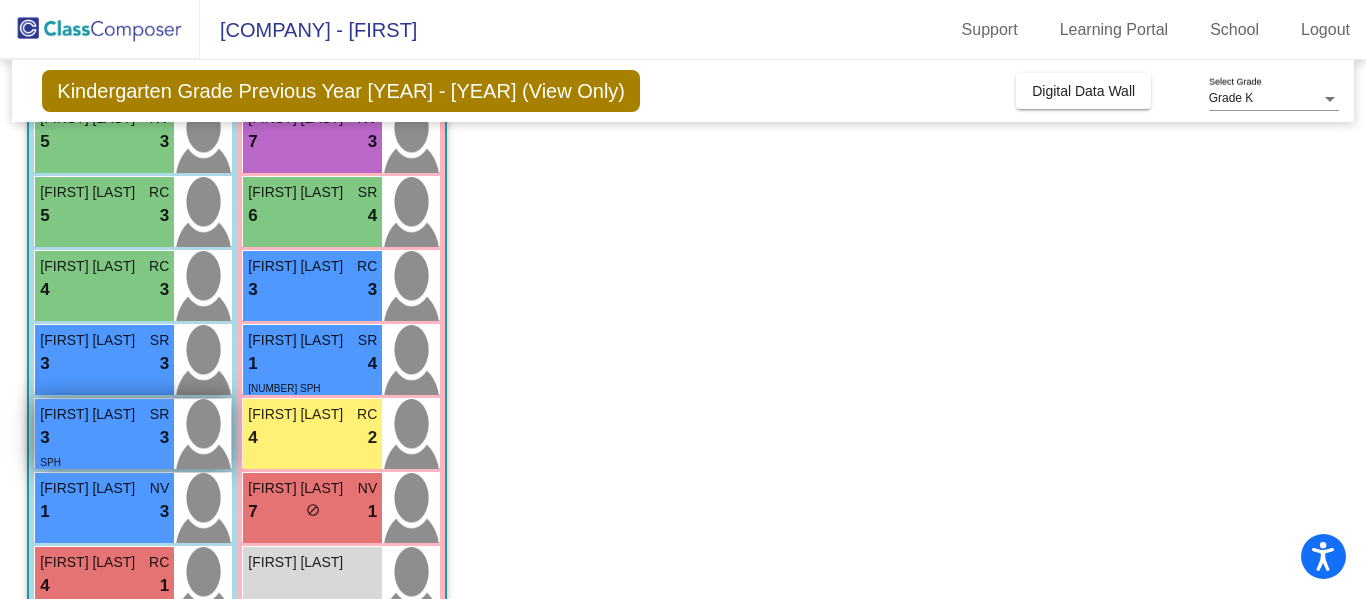 click on "[NUMBER] lock do_not_disturb_alt [NUMBER]" at bounding box center [104, 438] 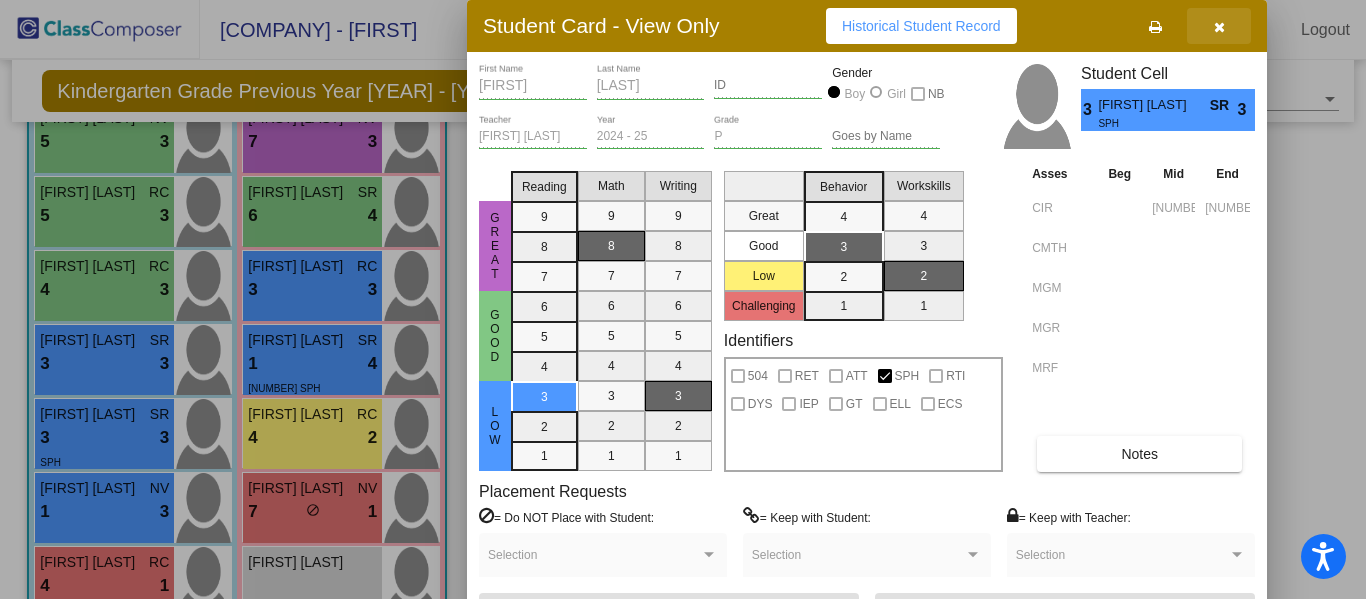 click at bounding box center (1219, 27) 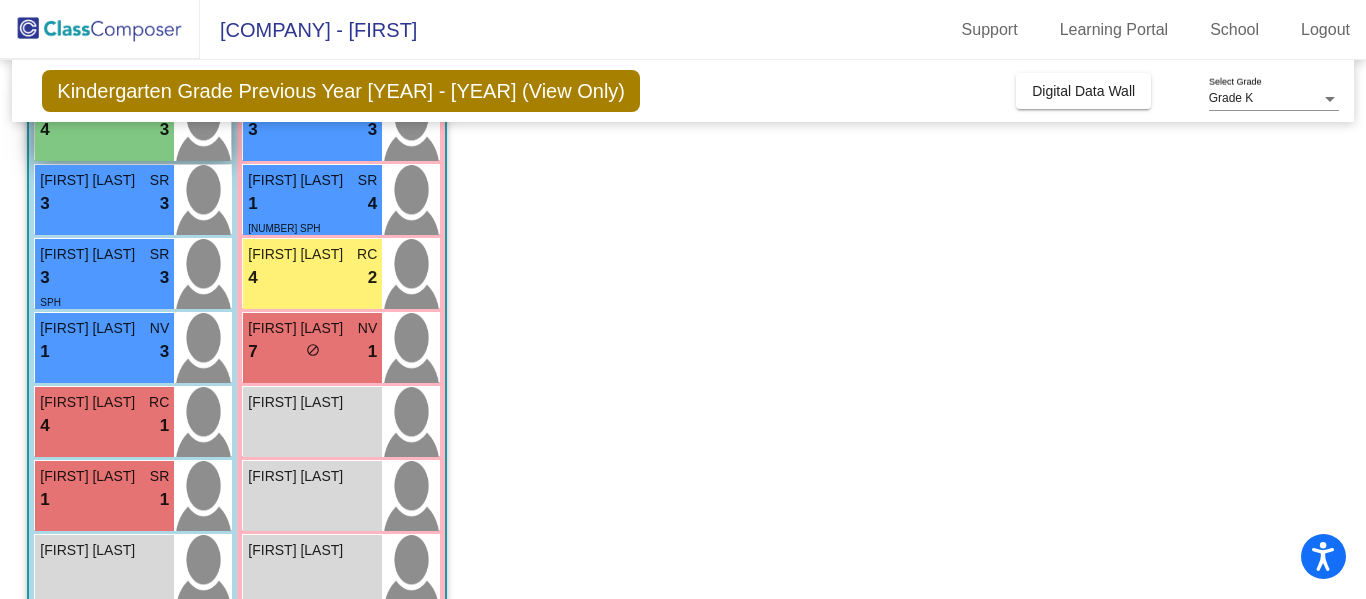 scroll, scrollTop: 567, scrollLeft: 0, axis: vertical 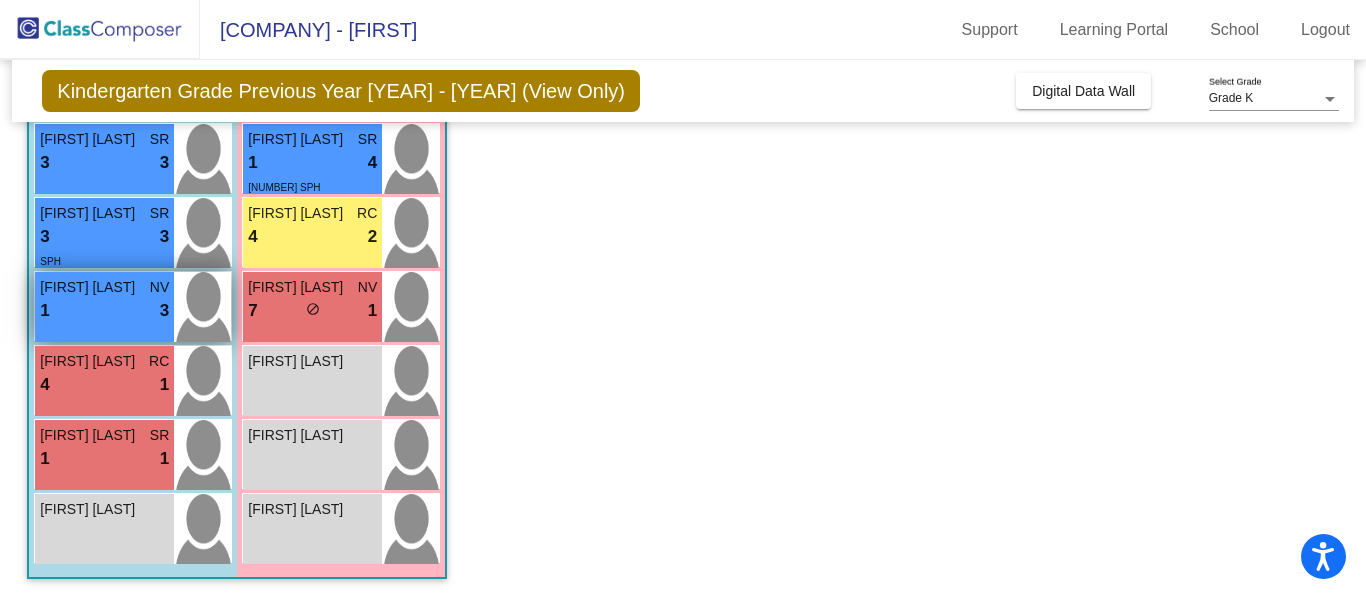 click on "[FIRST] [LAST]" at bounding box center (90, 287) 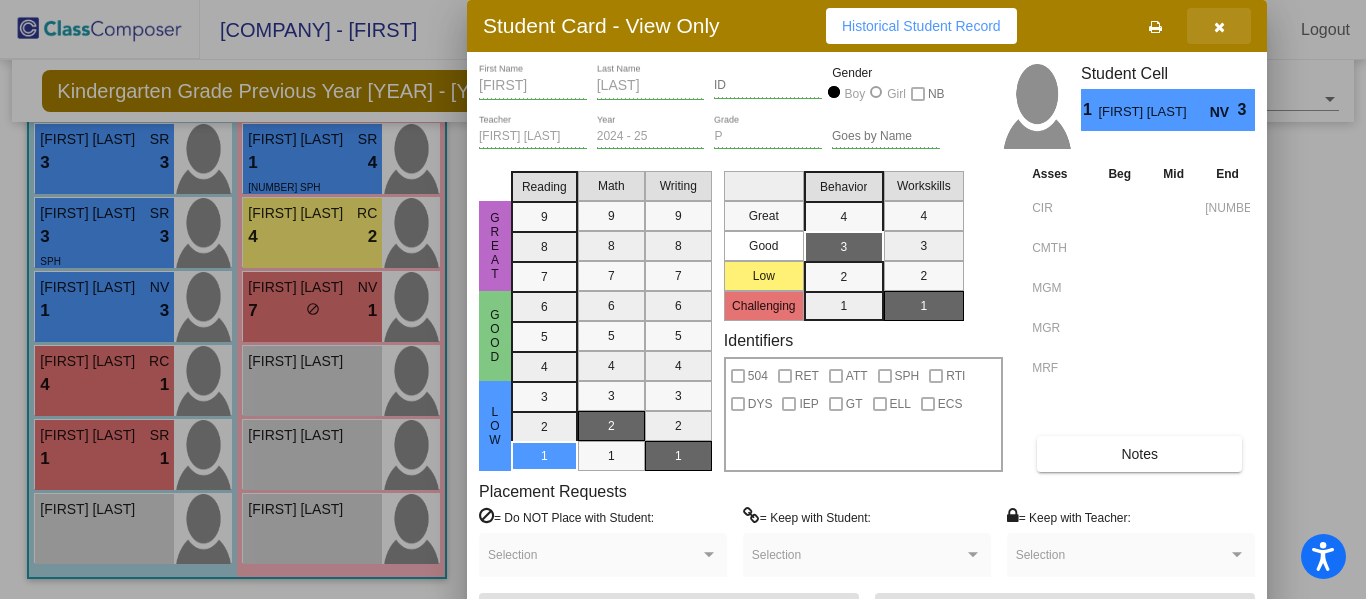 click at bounding box center (1219, 27) 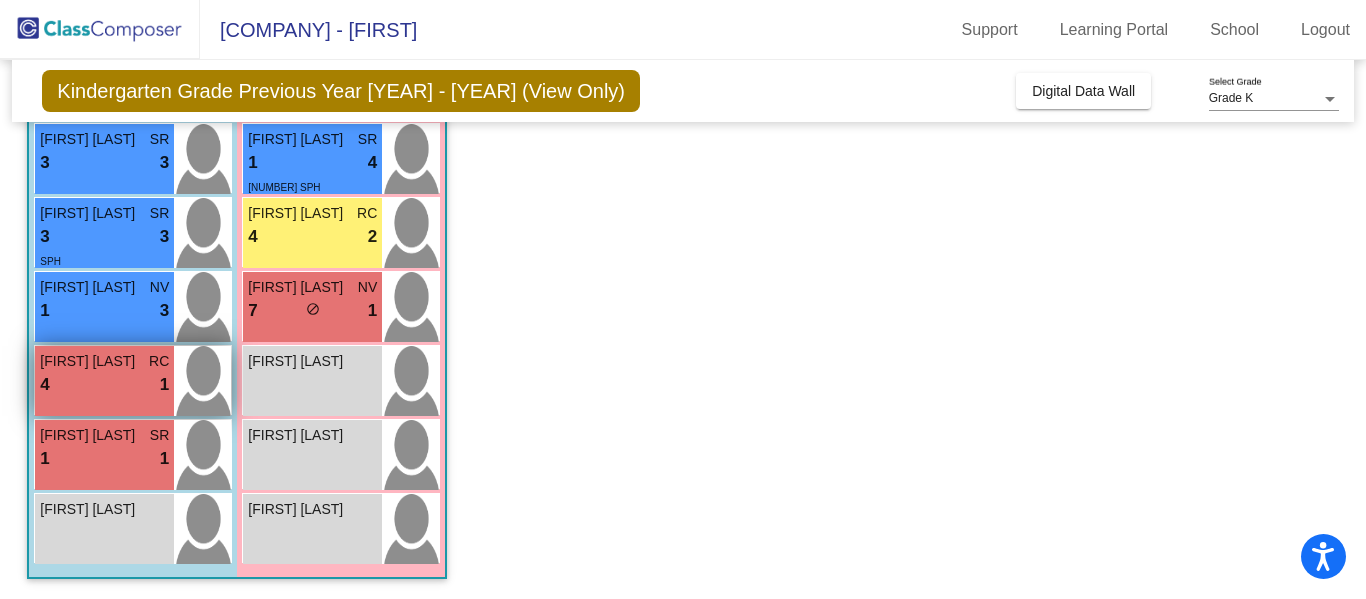 click on "[NUMBER] lock do_not_disturb_alt [NUMBER]" at bounding box center (104, 385) 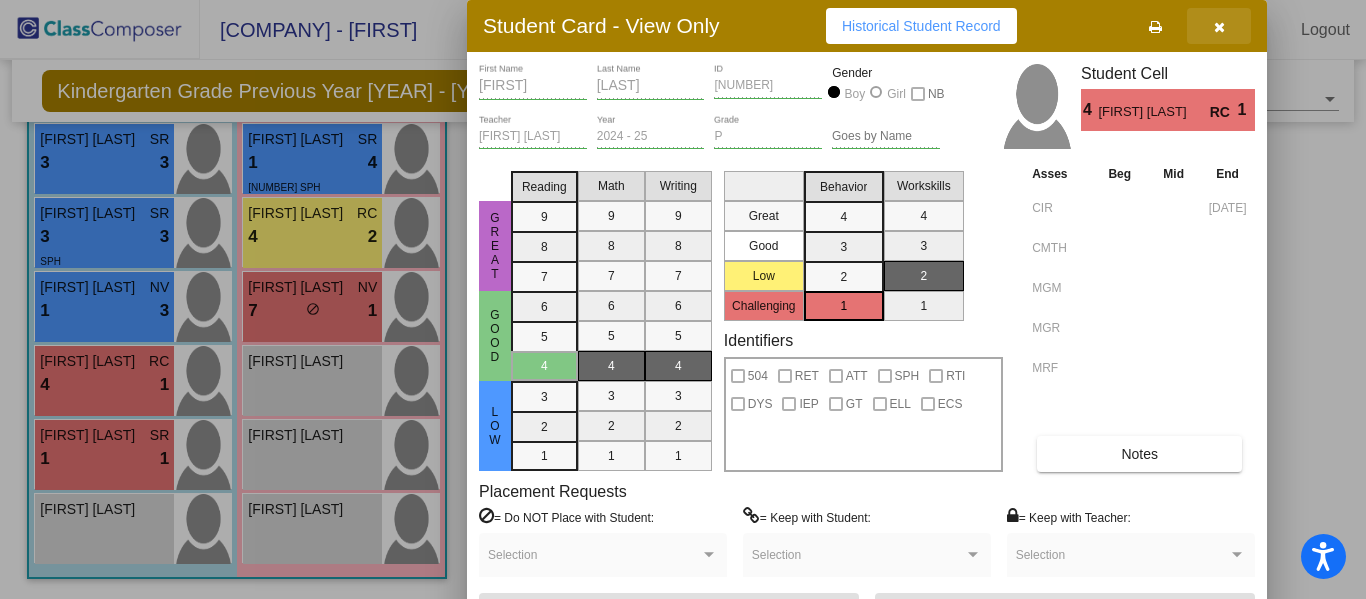 click at bounding box center (1219, 26) 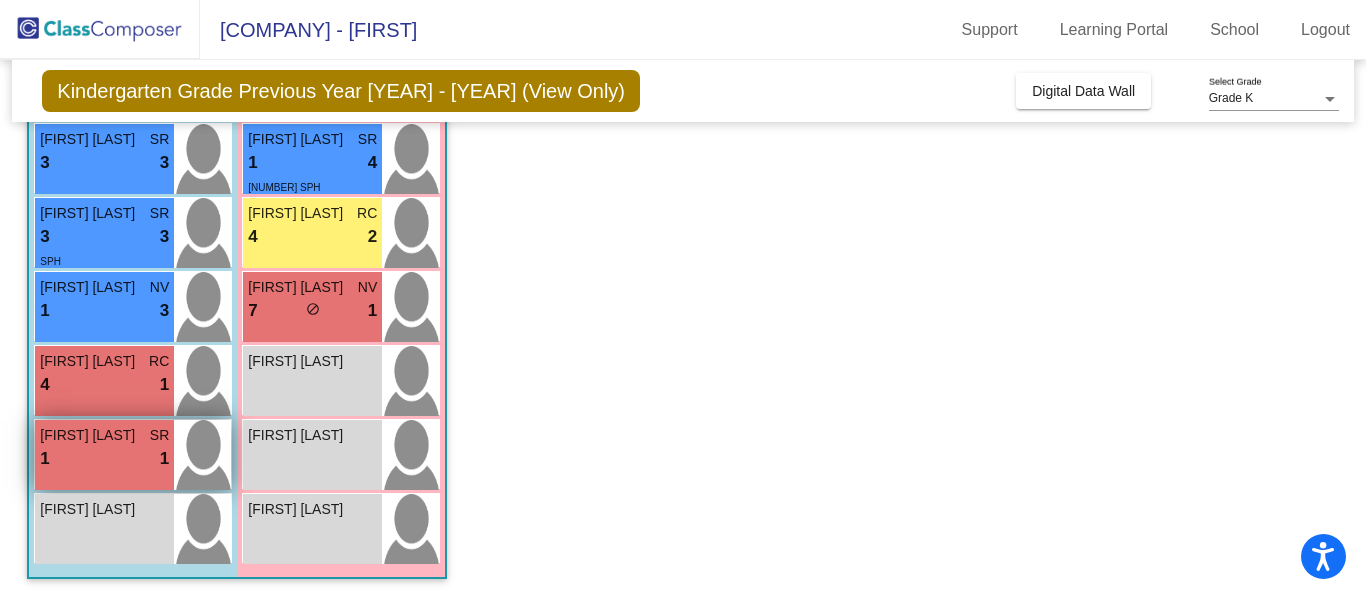click on "[NUMBER] lock do_not_disturb_alt [NUMBER]" at bounding box center (104, 459) 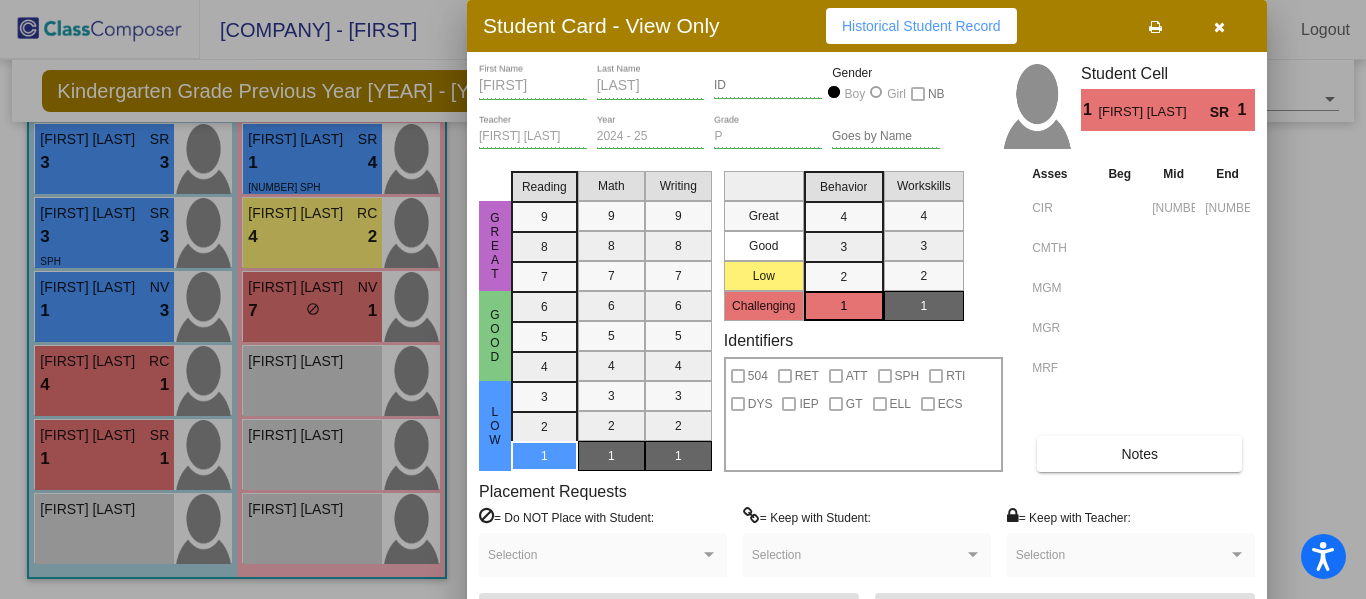 click at bounding box center [1219, 26] 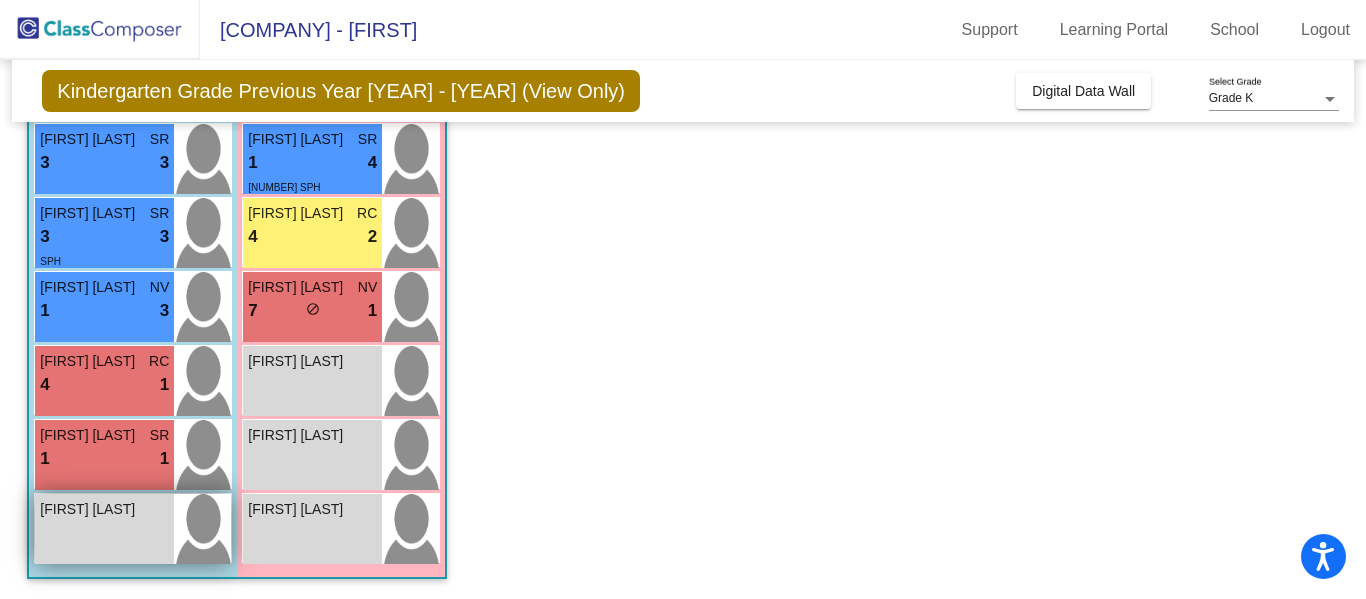 click on "[FIRST] [LAST] lock do_not_disturb_alt" at bounding box center [104, 529] 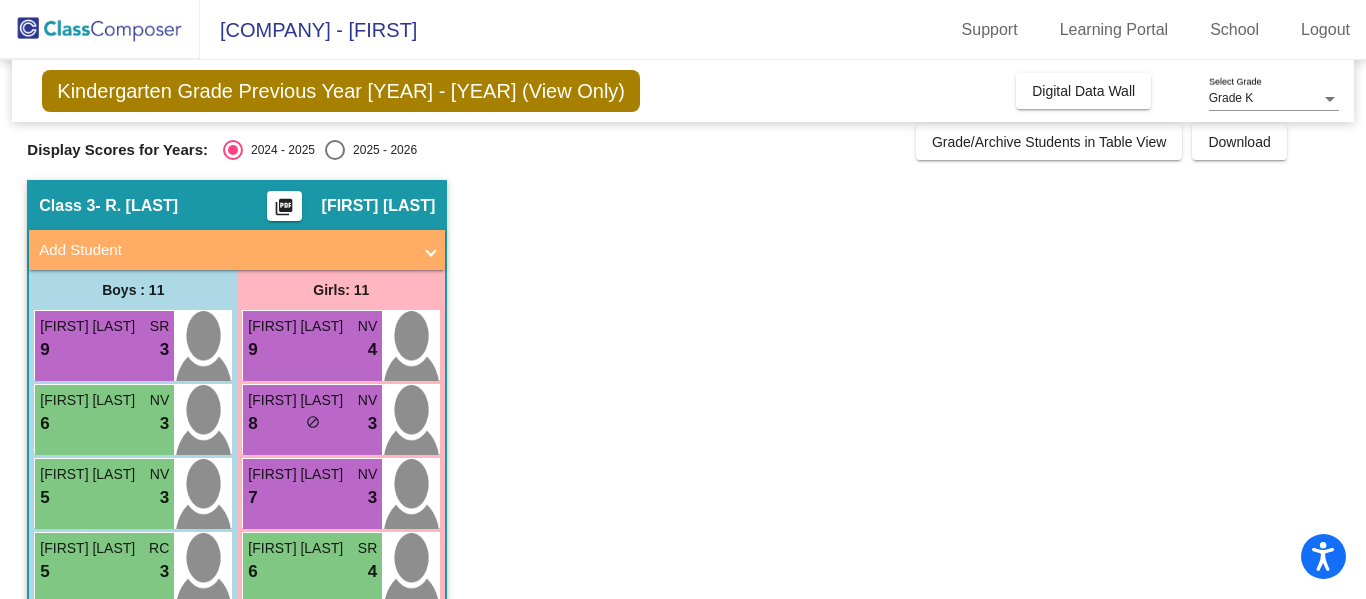 scroll, scrollTop: 9, scrollLeft: 0, axis: vertical 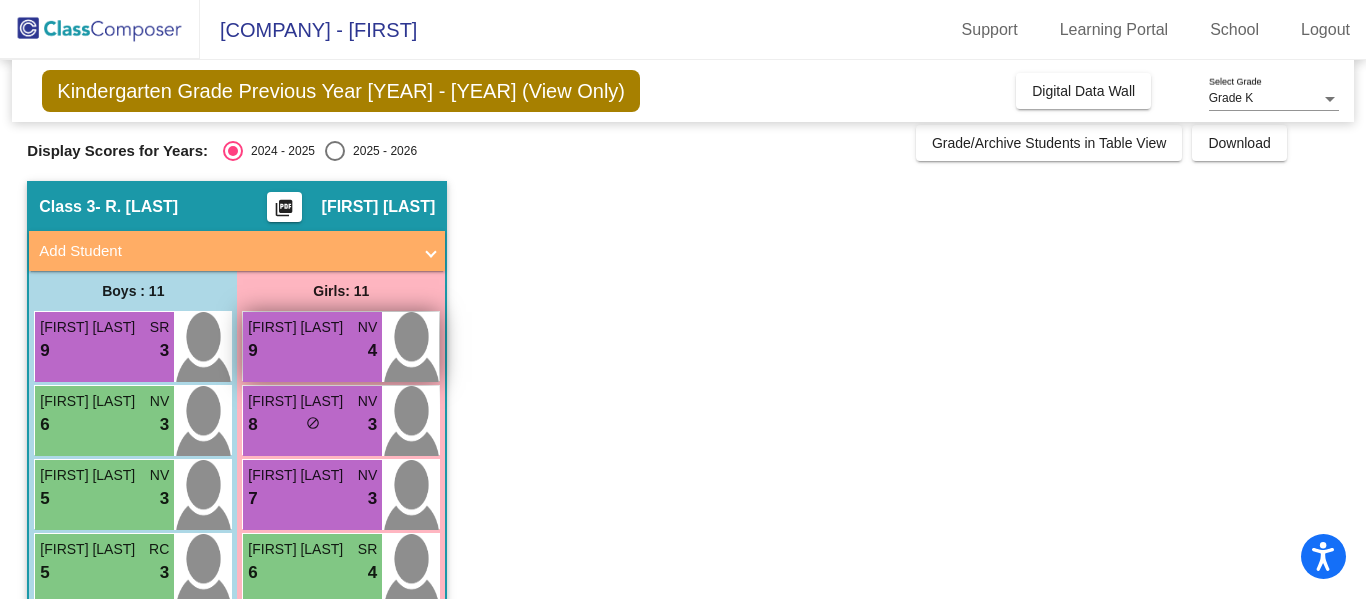 click on "9 lock do_not_disturb_alt 4" at bounding box center (312, 351) 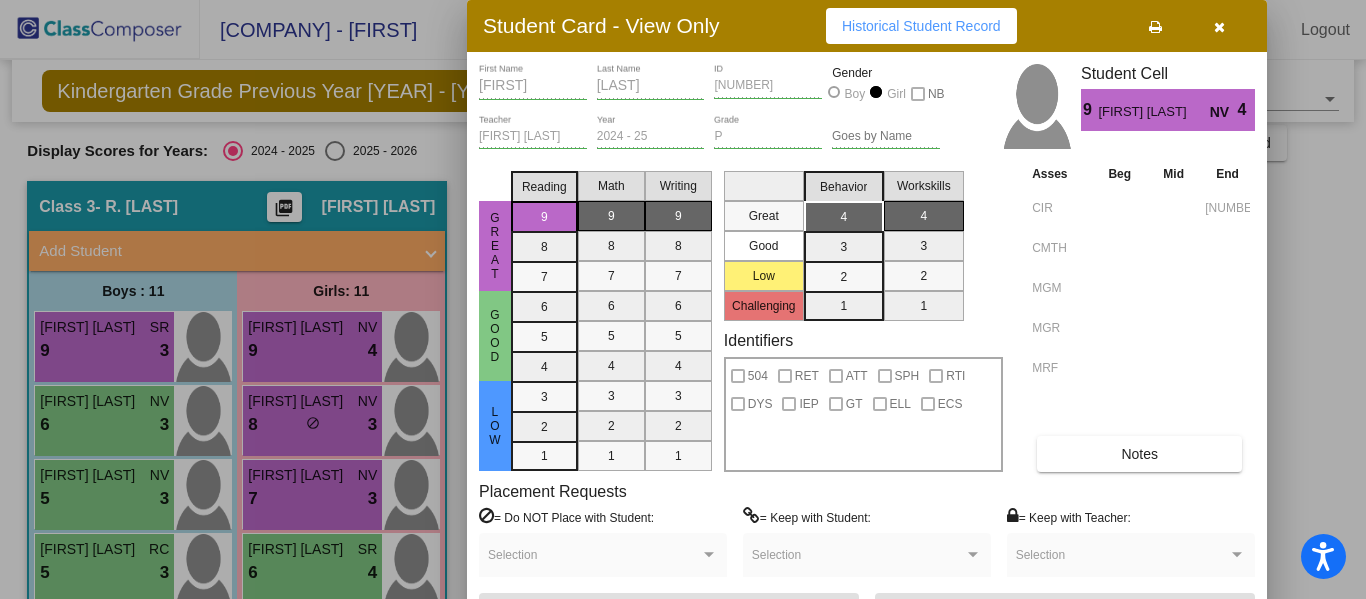 click at bounding box center [1219, 27] 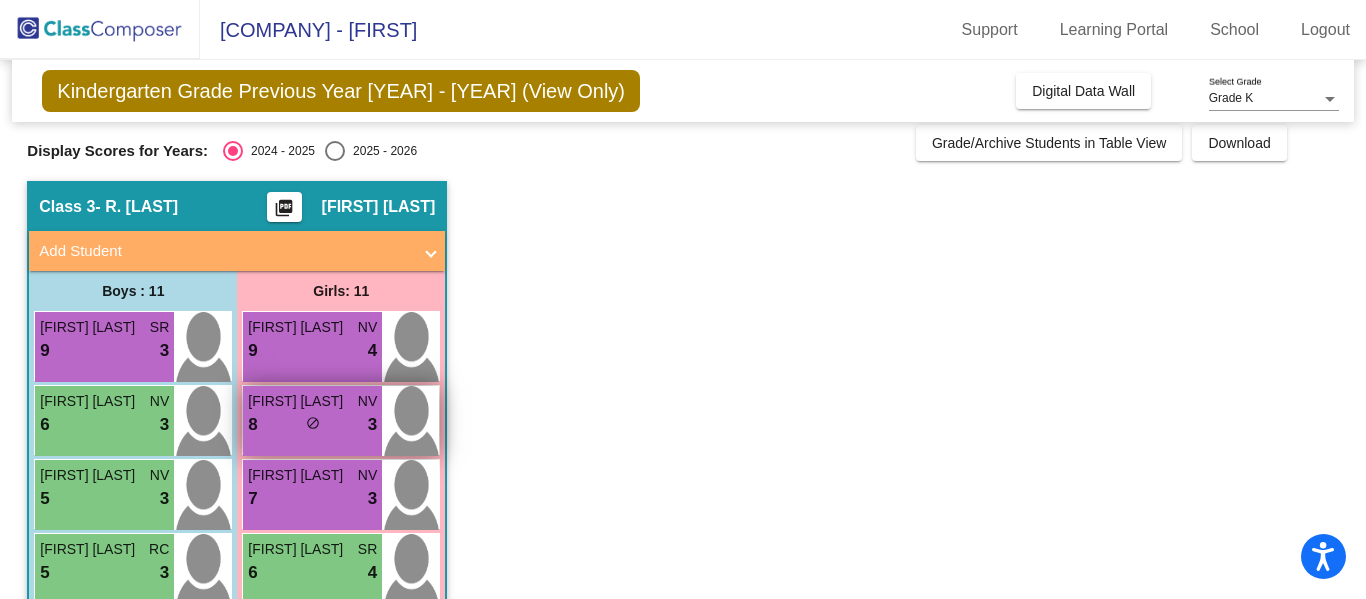 click on "8 lock do_not_disturb_alt 3" at bounding box center [312, 425] 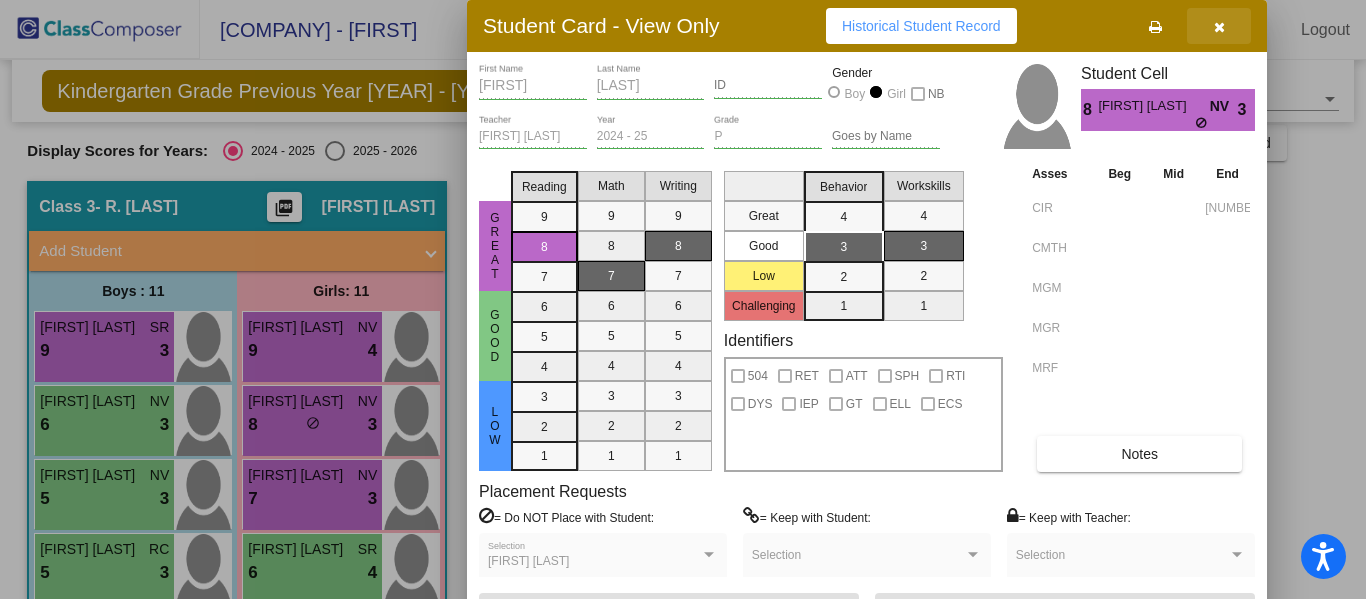 click at bounding box center [1219, 27] 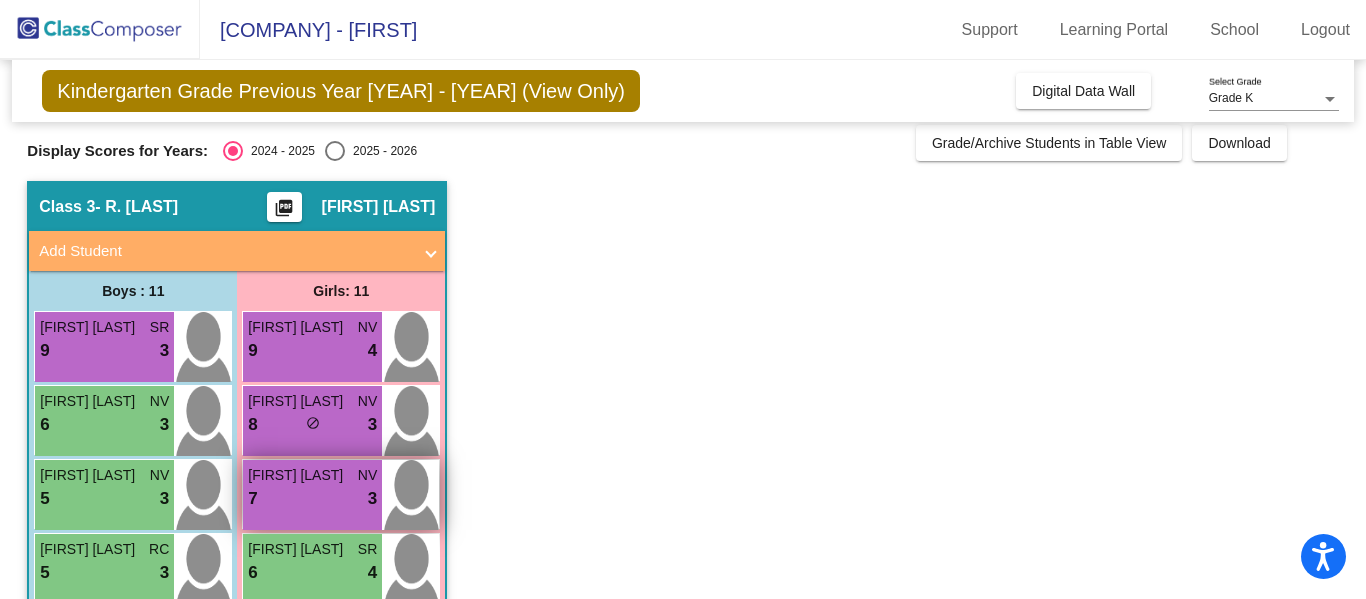 click on "7 lock do_not_disturb_alt 3" at bounding box center (312, 499) 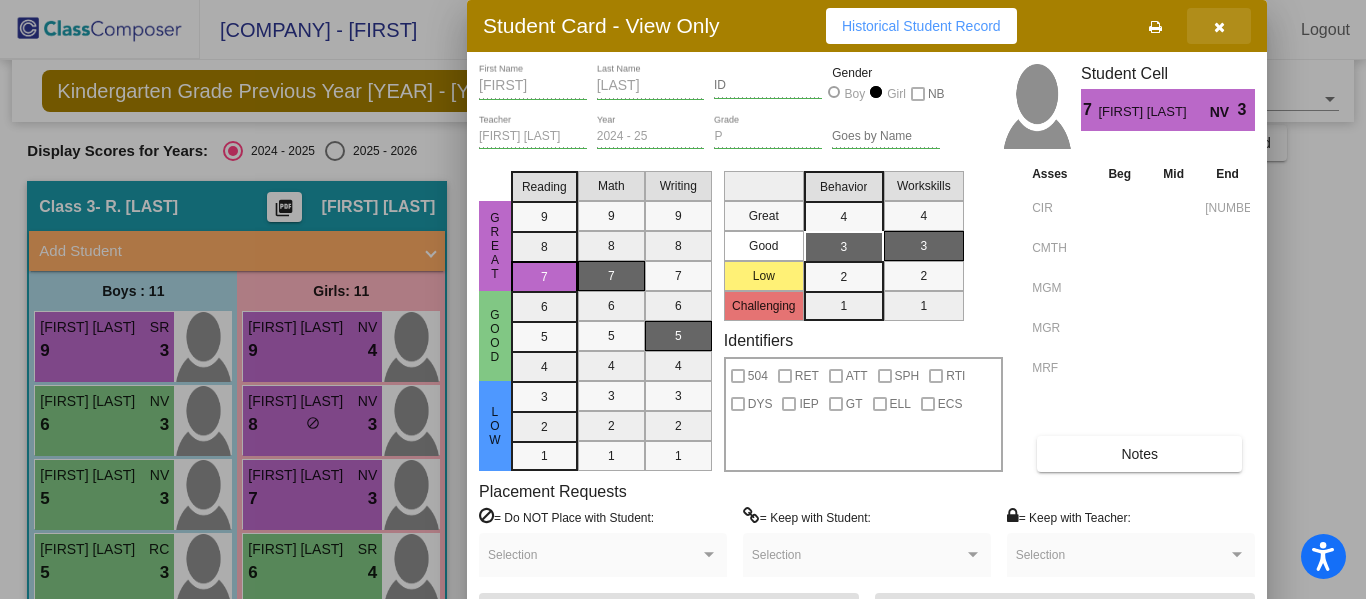 click at bounding box center [1219, 27] 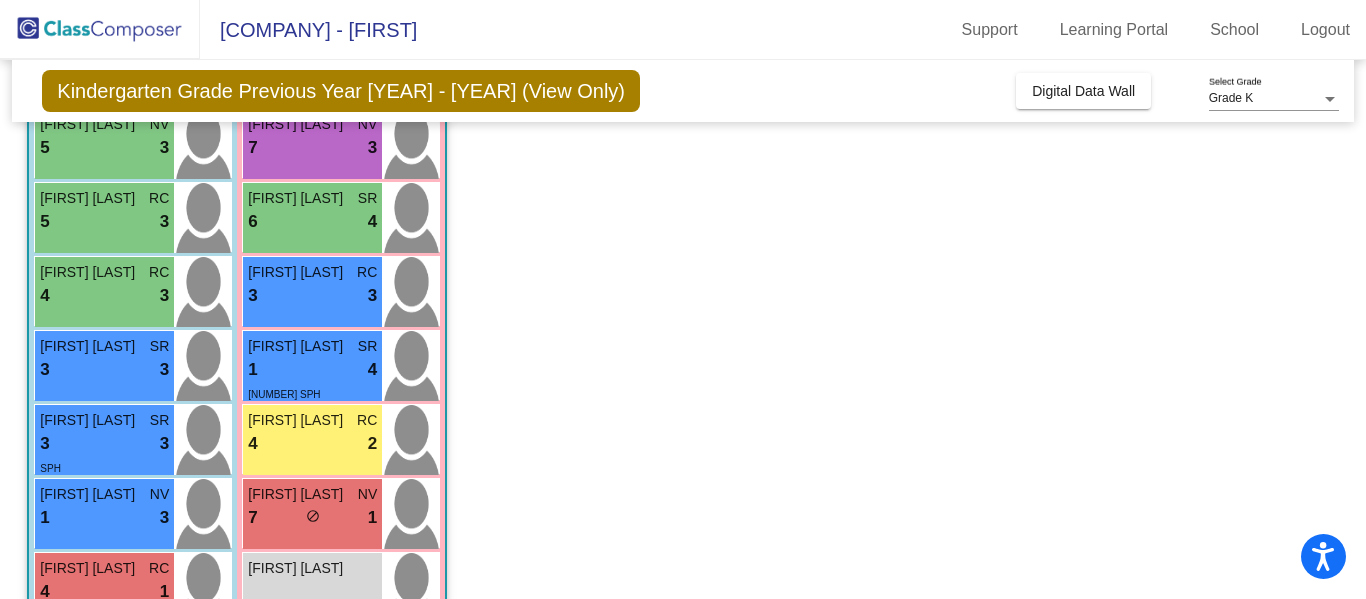 scroll, scrollTop: 361, scrollLeft: 0, axis: vertical 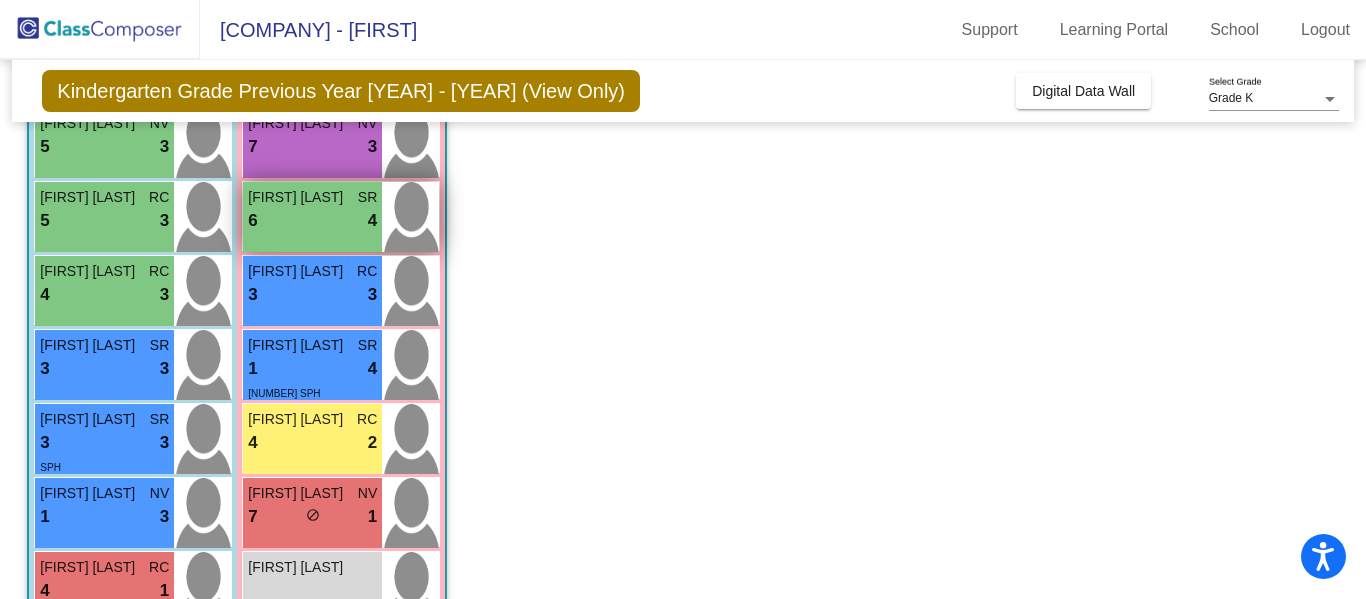 click on "[NUMBER] lock do_not_disturb_alt [NUMBER]" at bounding box center (312, 221) 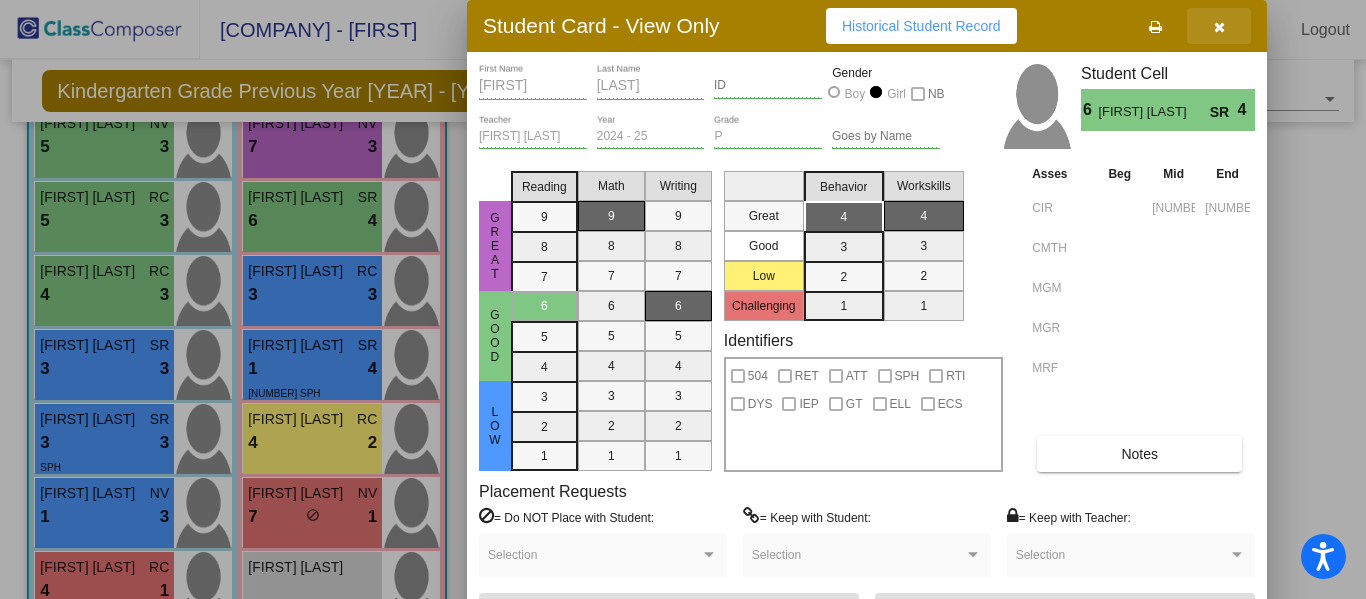 click at bounding box center (1219, 27) 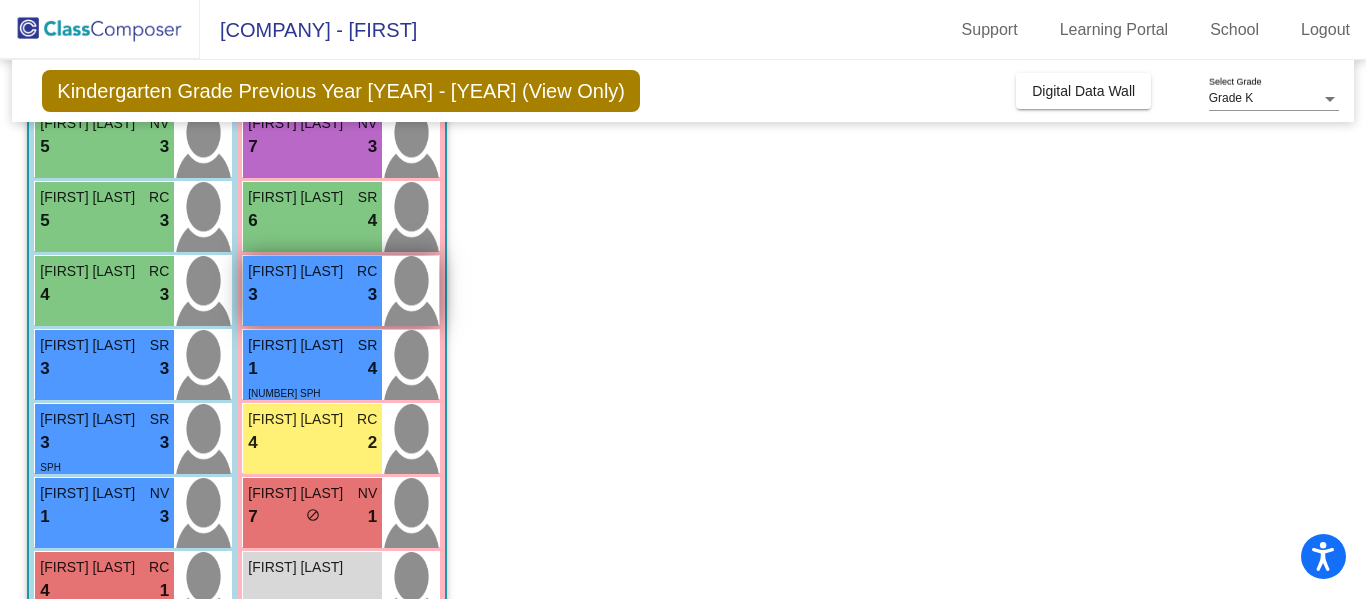 click on "[NUMBER] lock do_not_disturb_alt [NUMBER]" at bounding box center (312, 295) 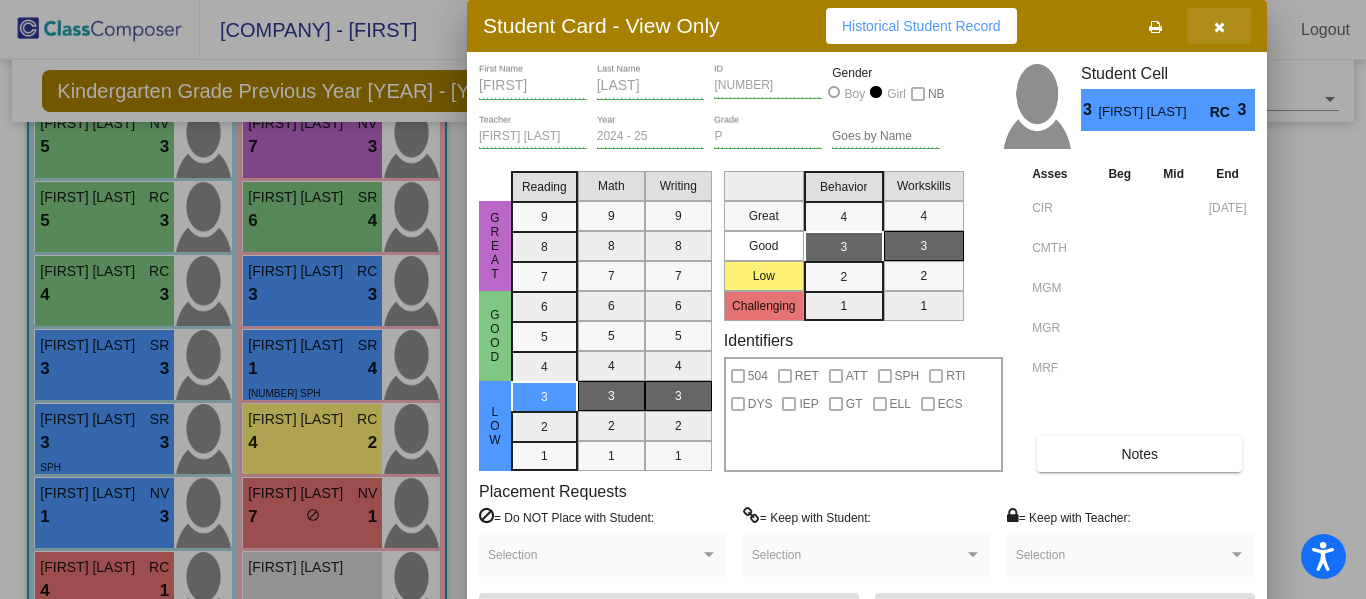 click at bounding box center (1219, 27) 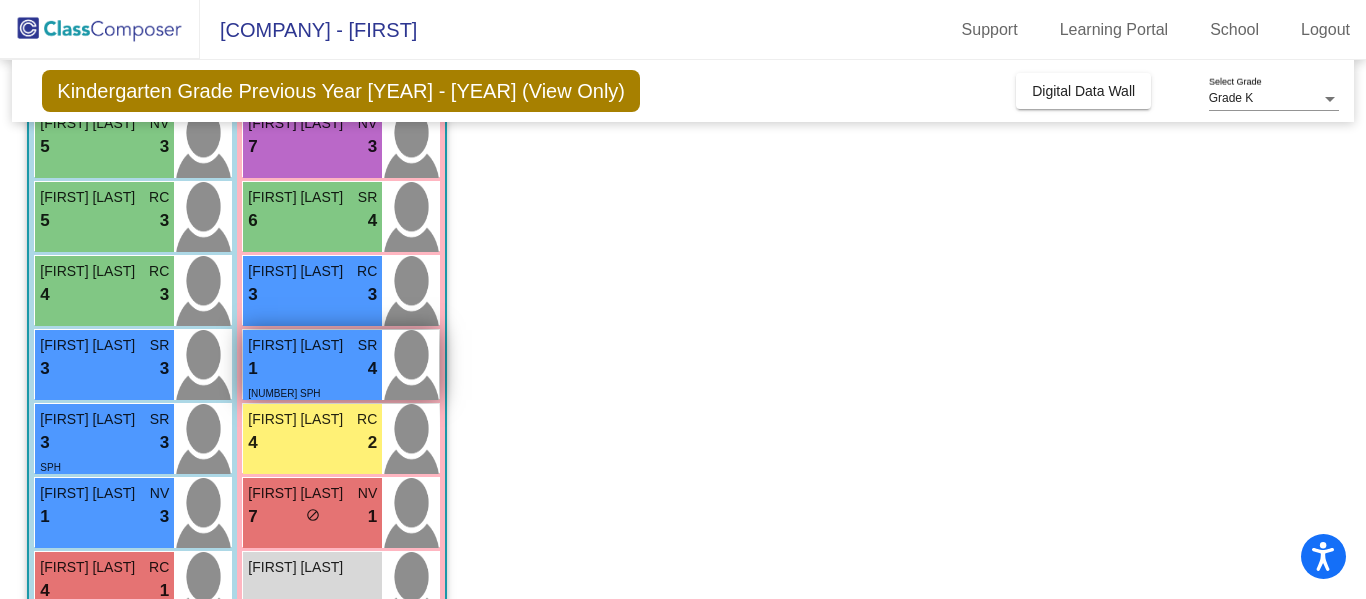 click on "[NUMBER] SPH" at bounding box center [312, 392] 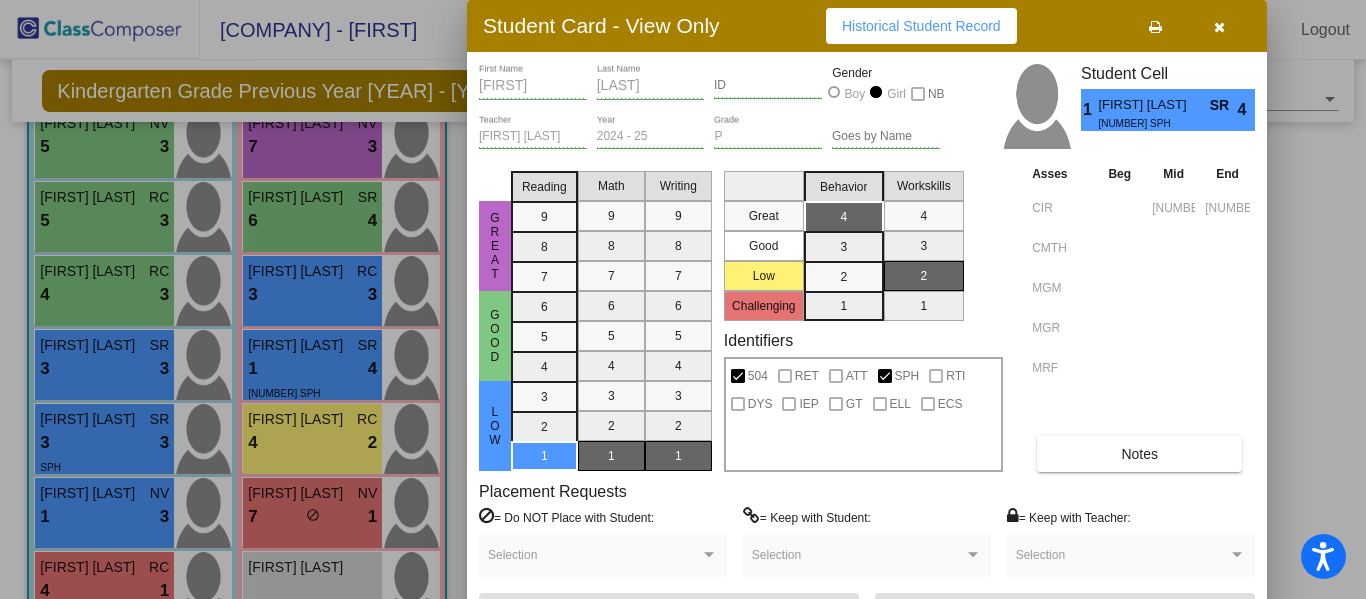 click at bounding box center [1219, 27] 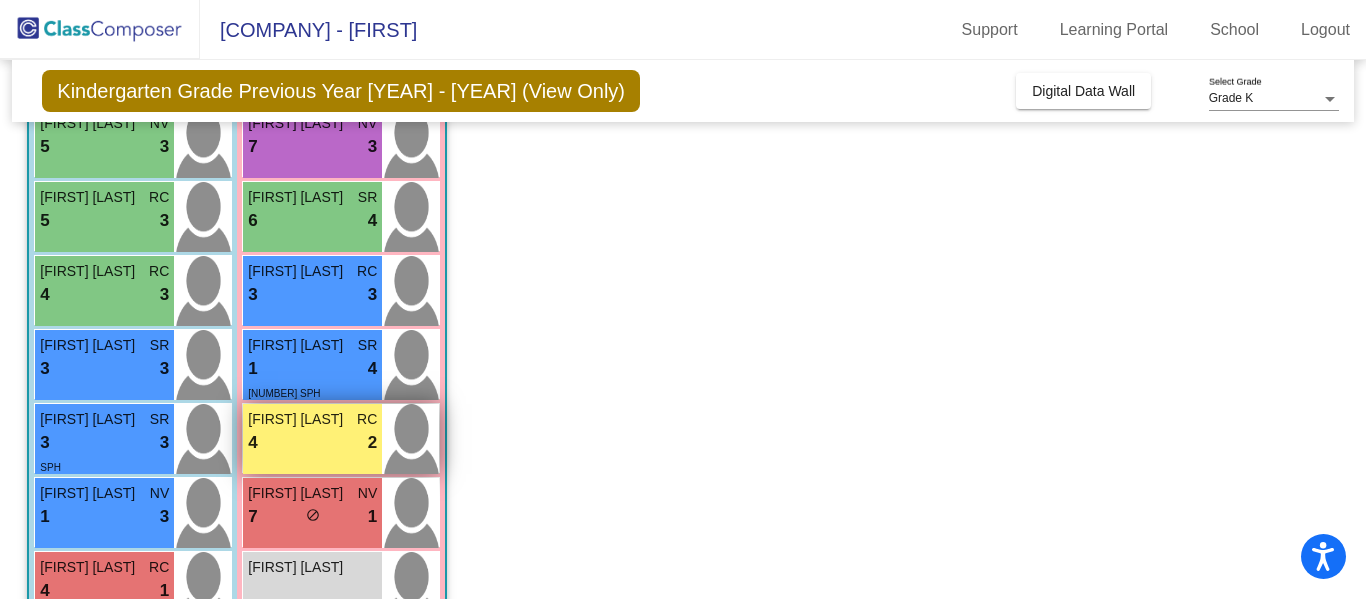 click on "[NUMBER] lock do_not_disturb_alt [NUMBER]" at bounding box center [312, 443] 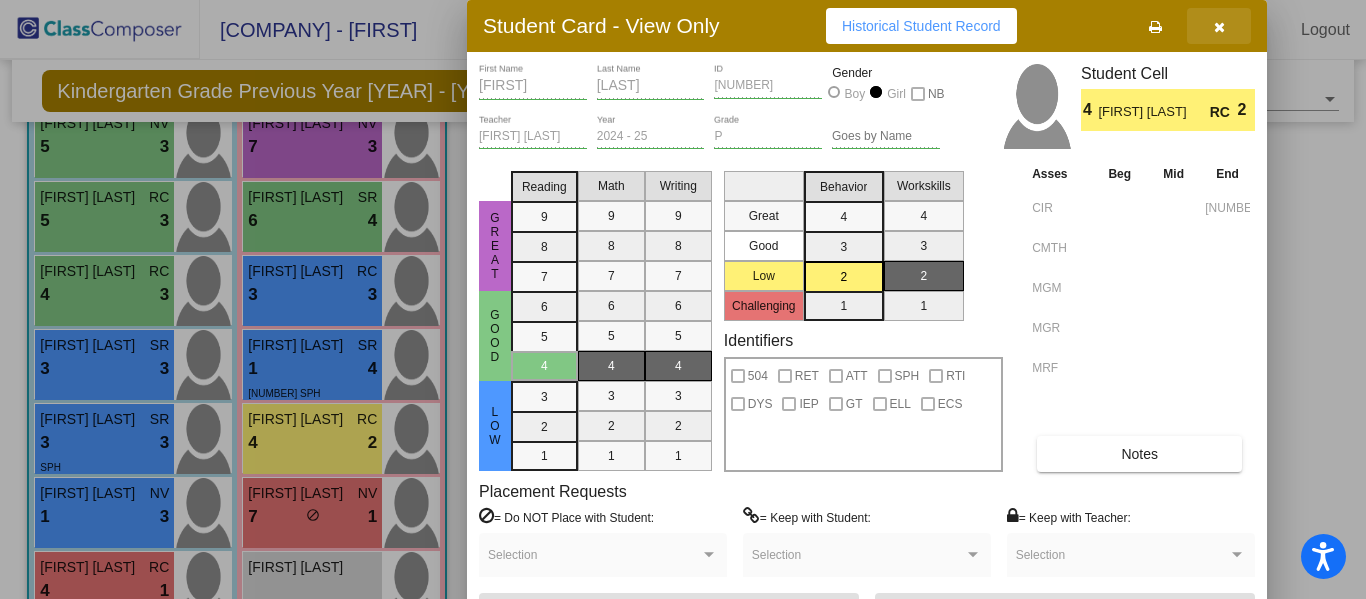 click at bounding box center (1219, 27) 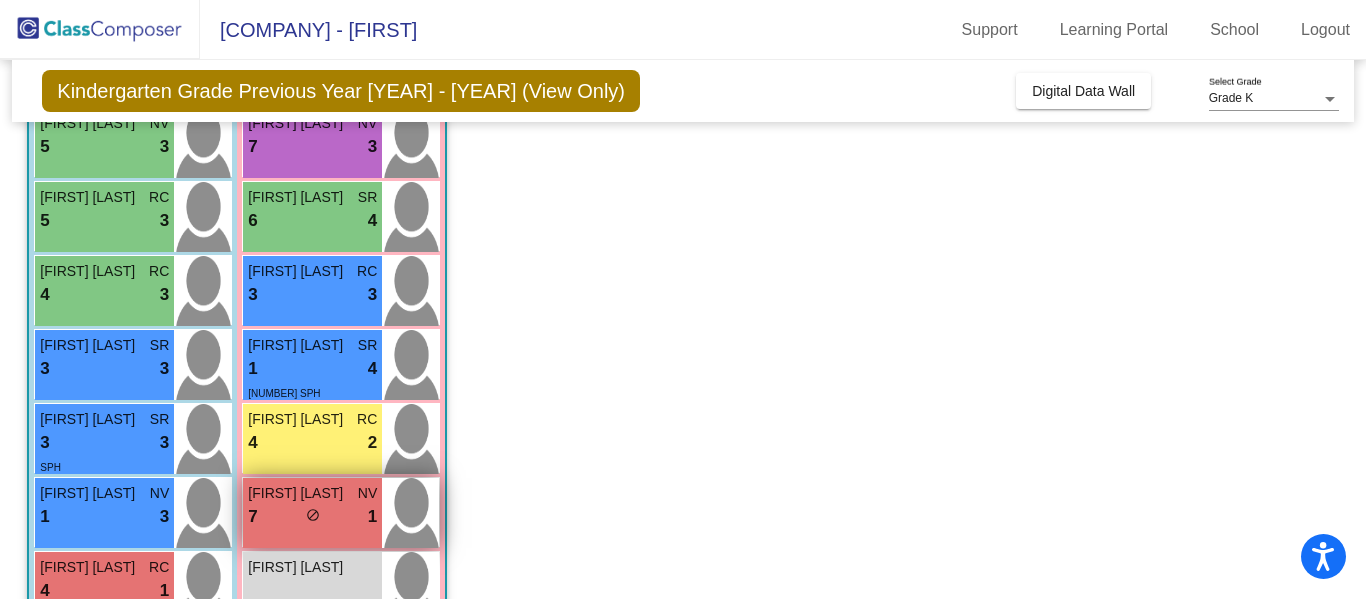 click on "[FIRST] [LAST]" at bounding box center [298, 493] 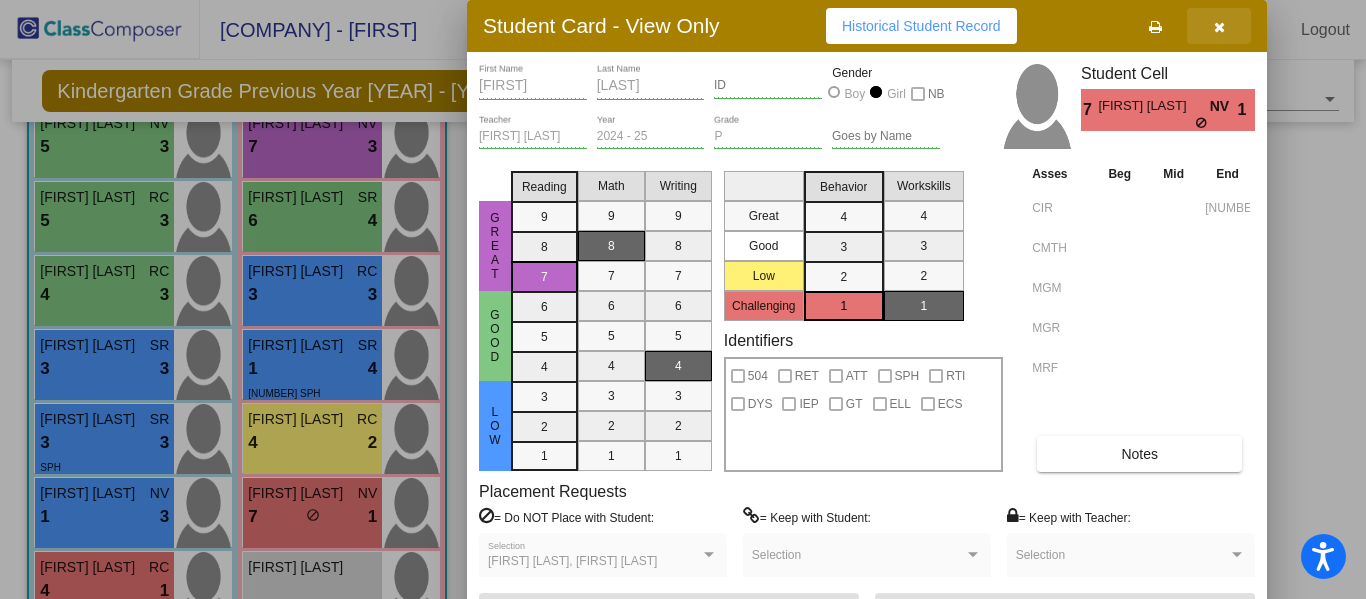 click at bounding box center (1219, 27) 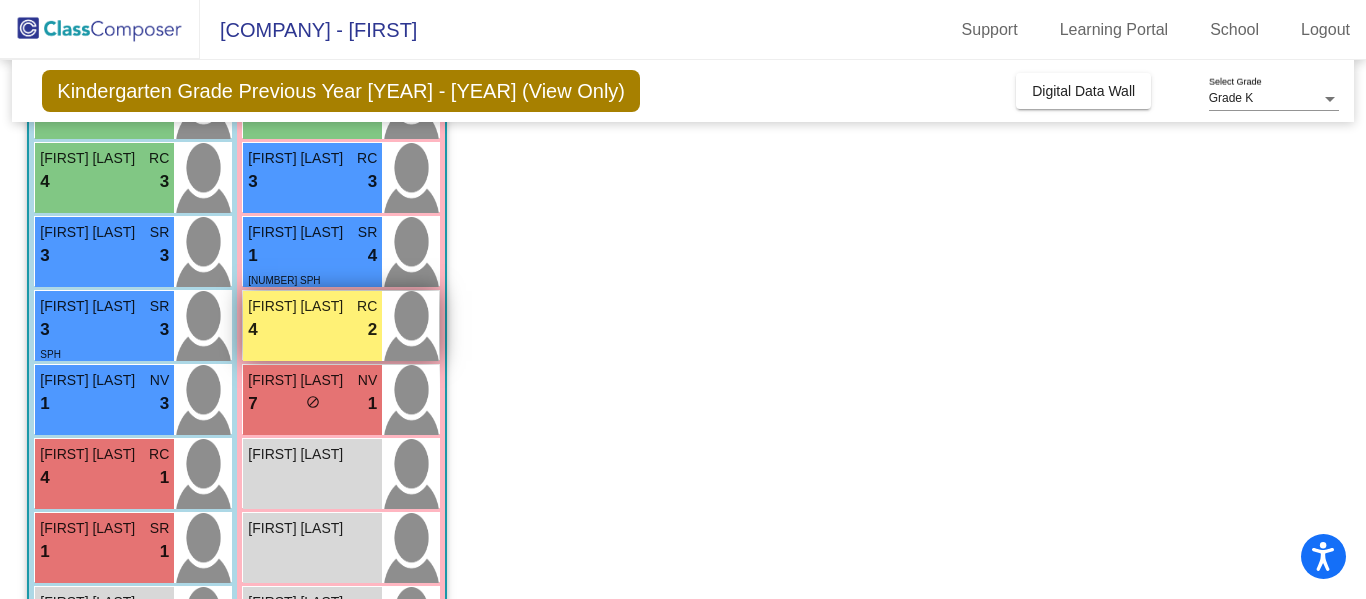 scroll, scrollTop: 567, scrollLeft: 0, axis: vertical 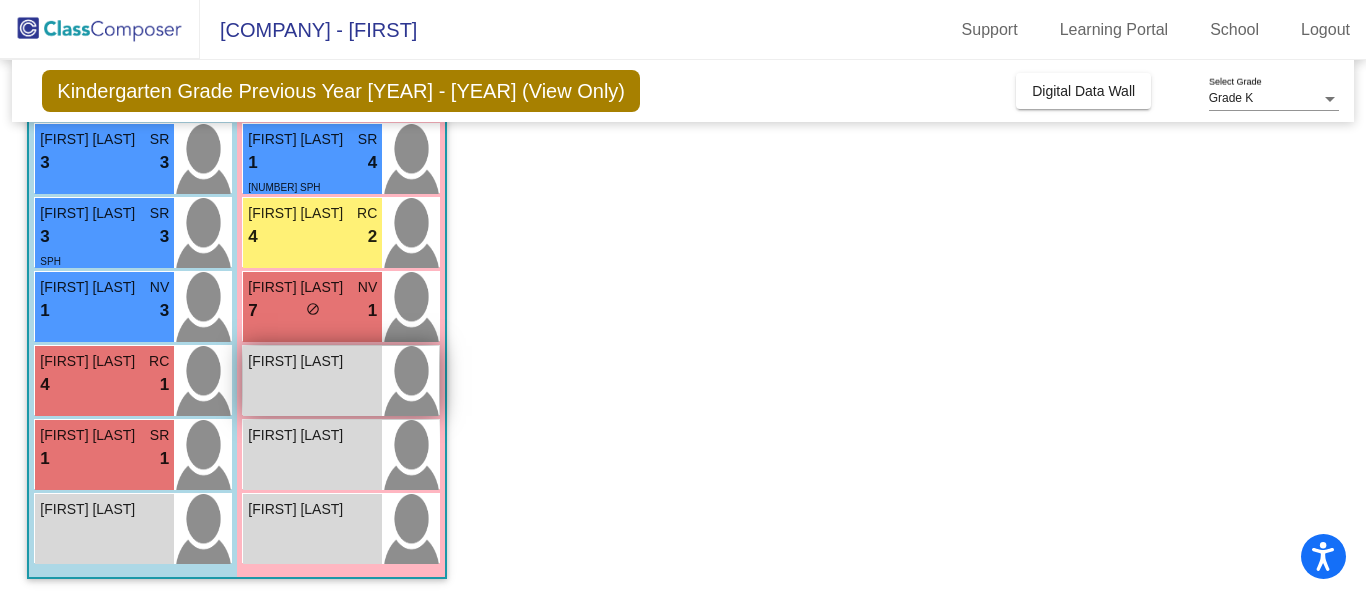 click on "[FIRST] [LAST] lock do_not_disturb_alt" at bounding box center [312, 381] 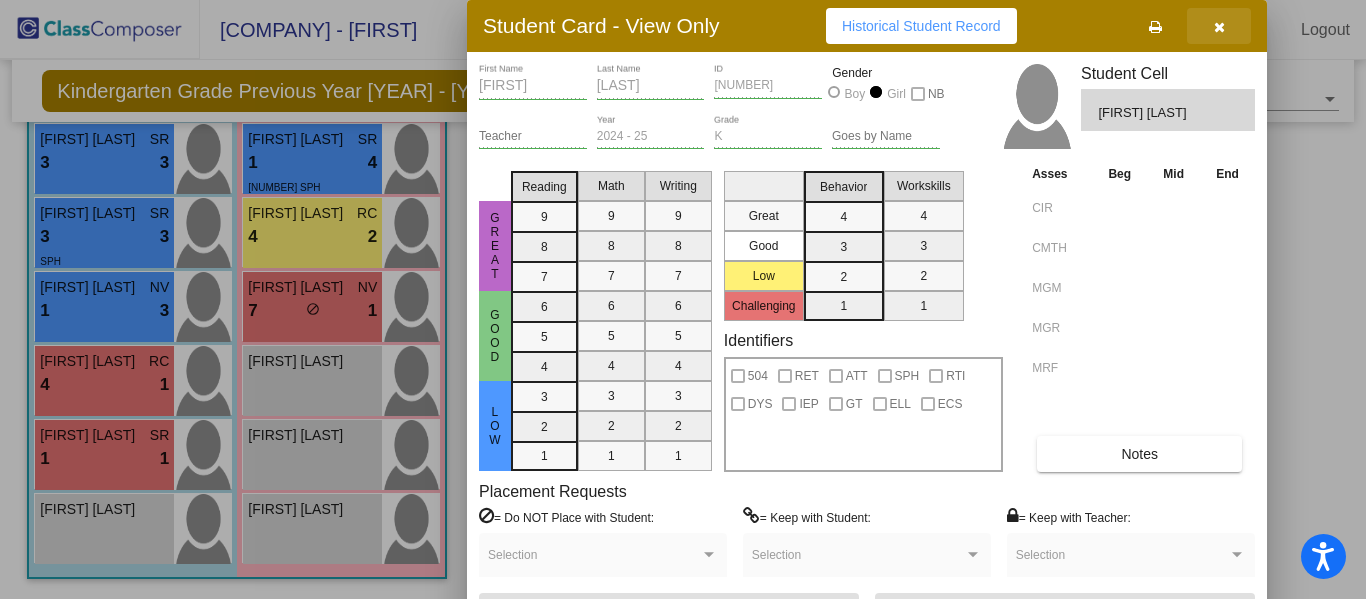 click at bounding box center (1219, 27) 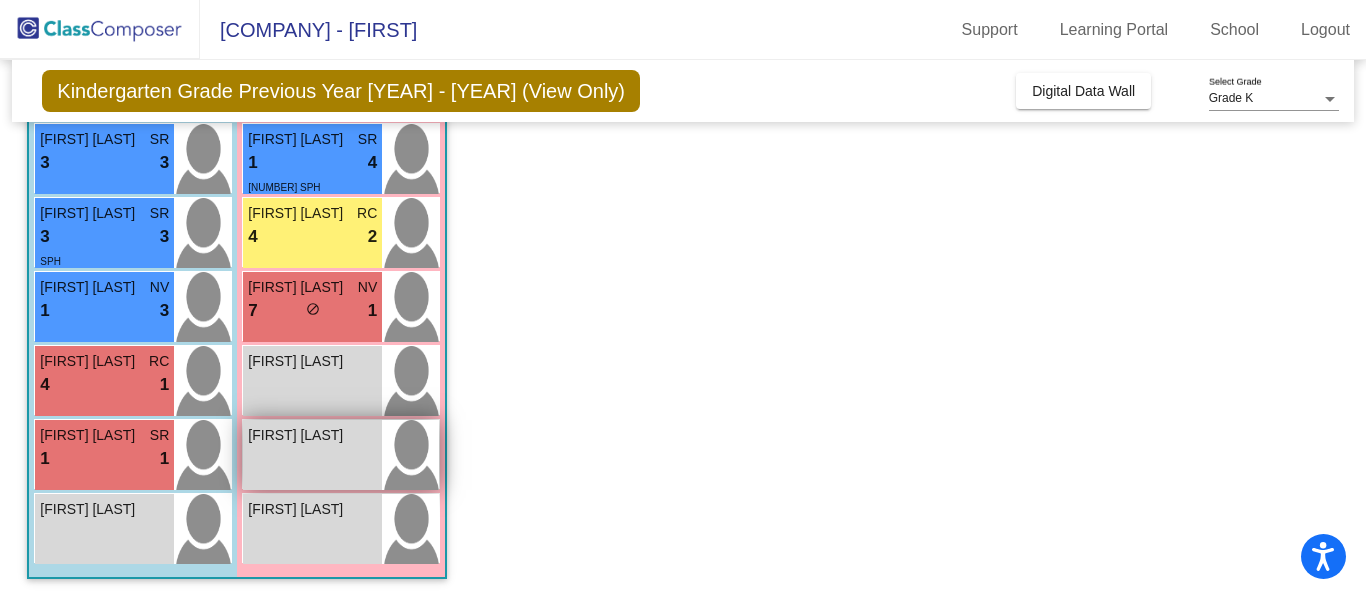 click on "[FIRST] [LAST]" at bounding box center [312, 435] 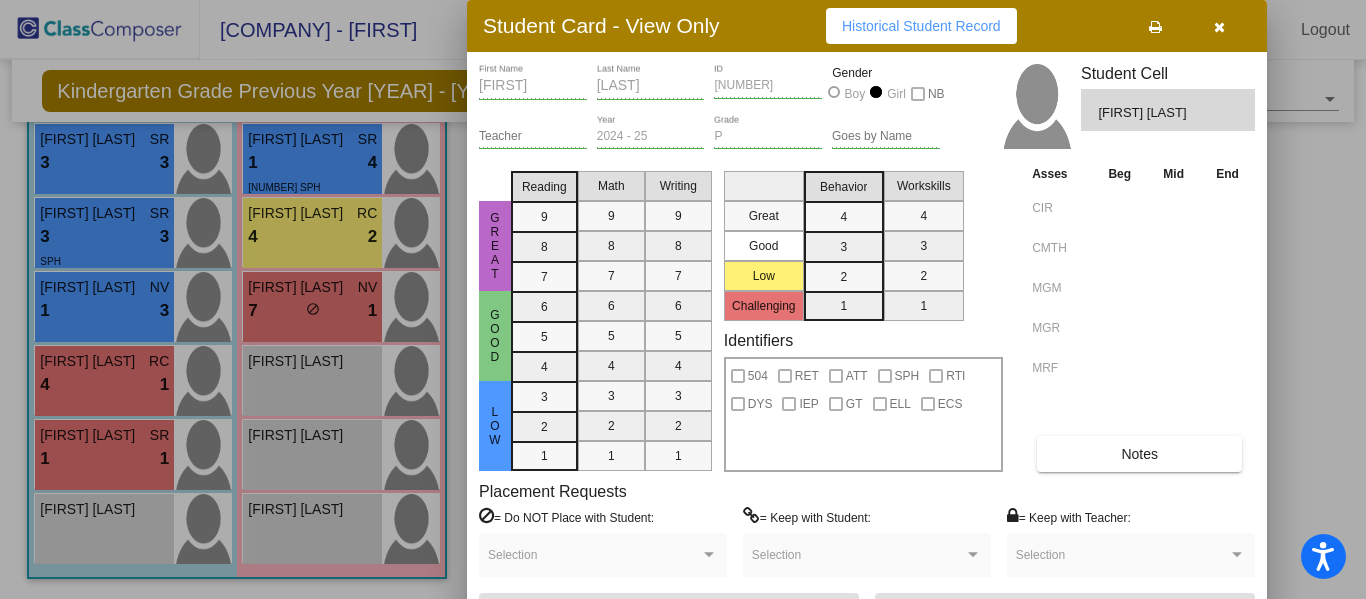 click at bounding box center (1219, 27) 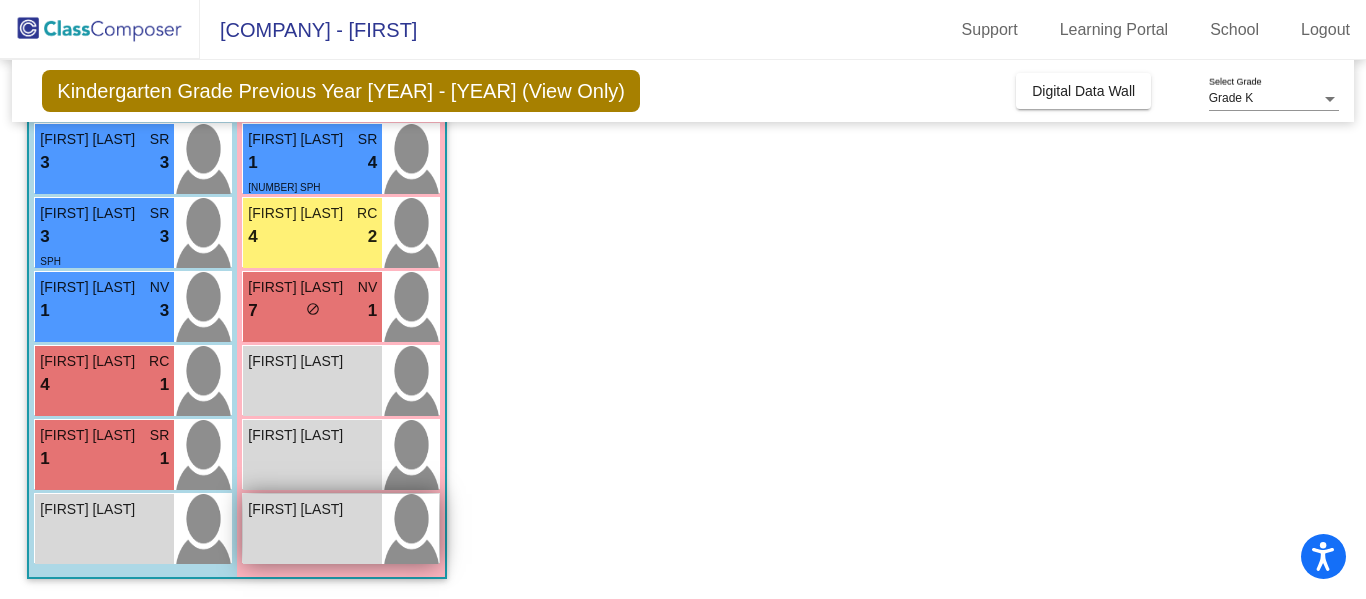 click on "[FIRST] [LAST] lock do_not_disturb_alt" at bounding box center [312, 529] 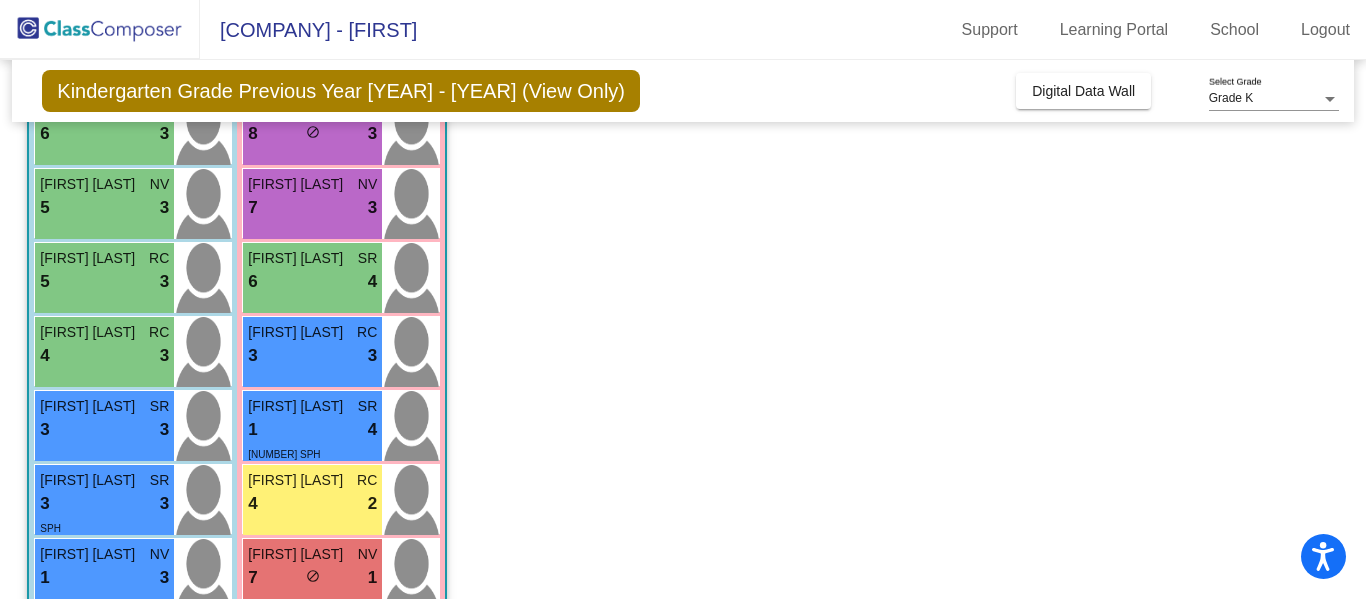 scroll, scrollTop: 0, scrollLeft: 0, axis: both 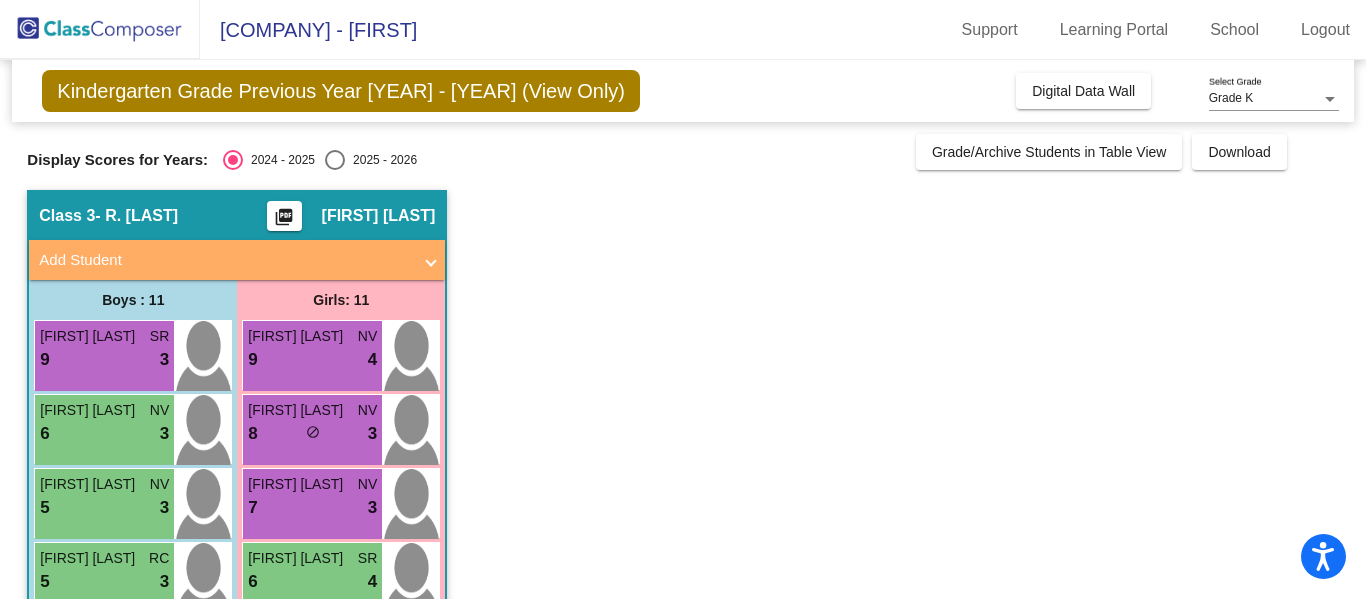 click at bounding box center [335, 160] 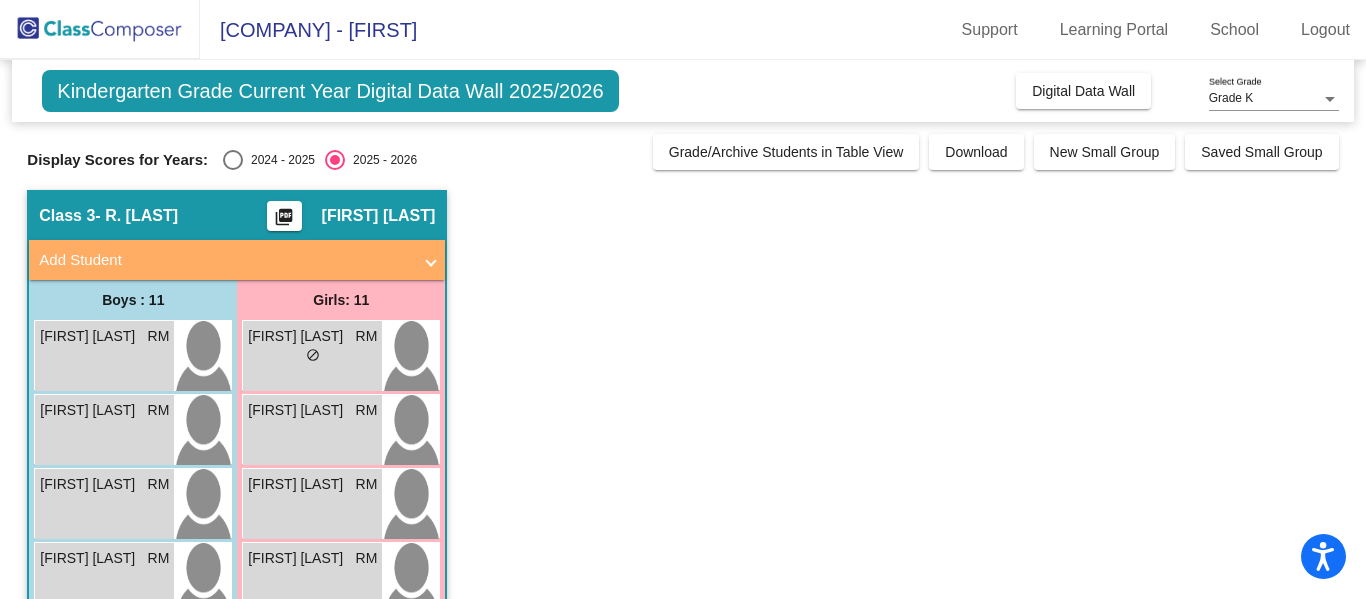 scroll, scrollTop: 567, scrollLeft: 0, axis: vertical 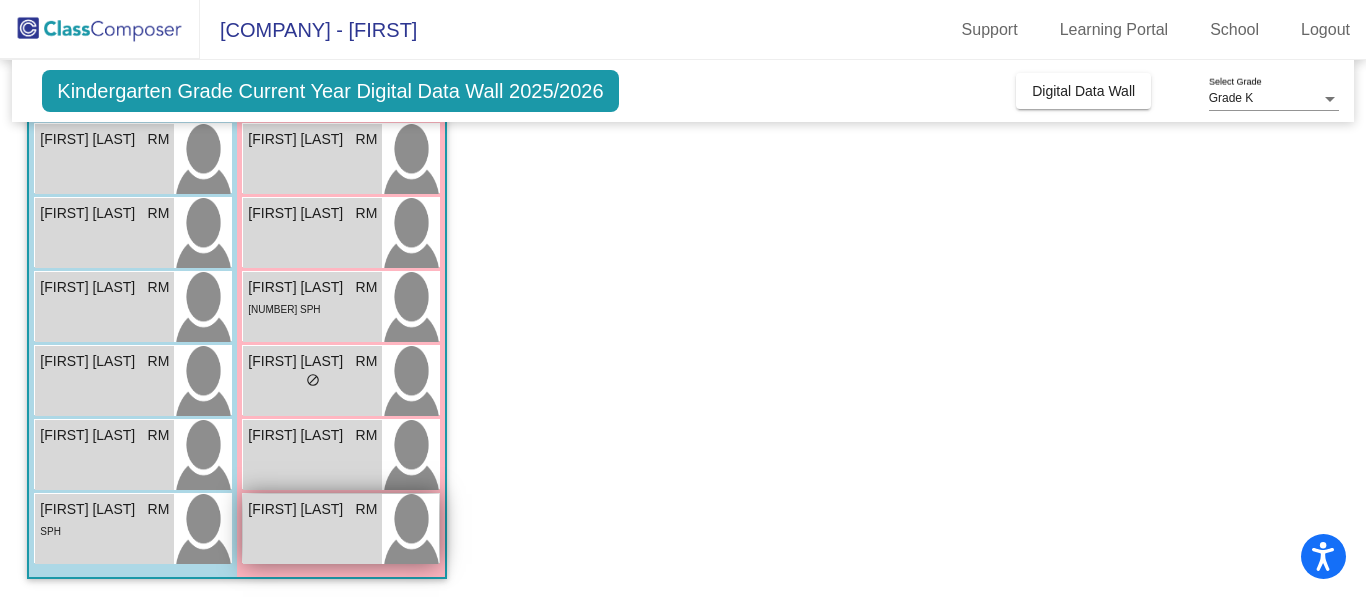 click on "[FIRST] [LAST]" at bounding box center [298, 509] 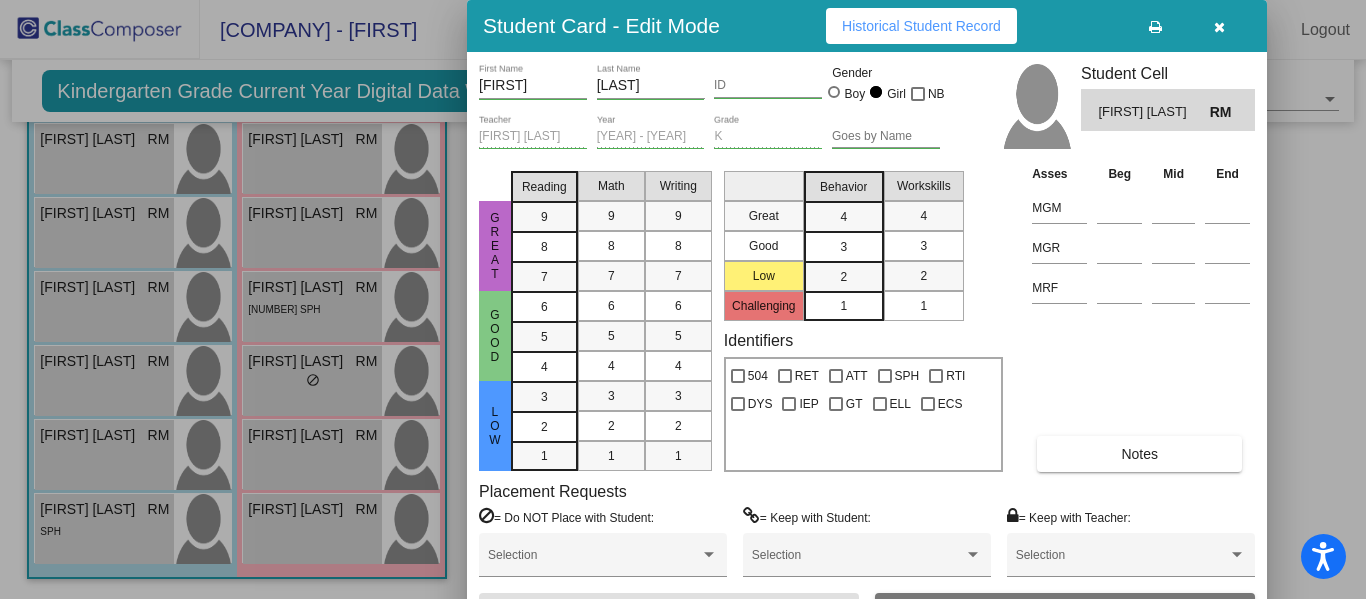 click at bounding box center (1219, 27) 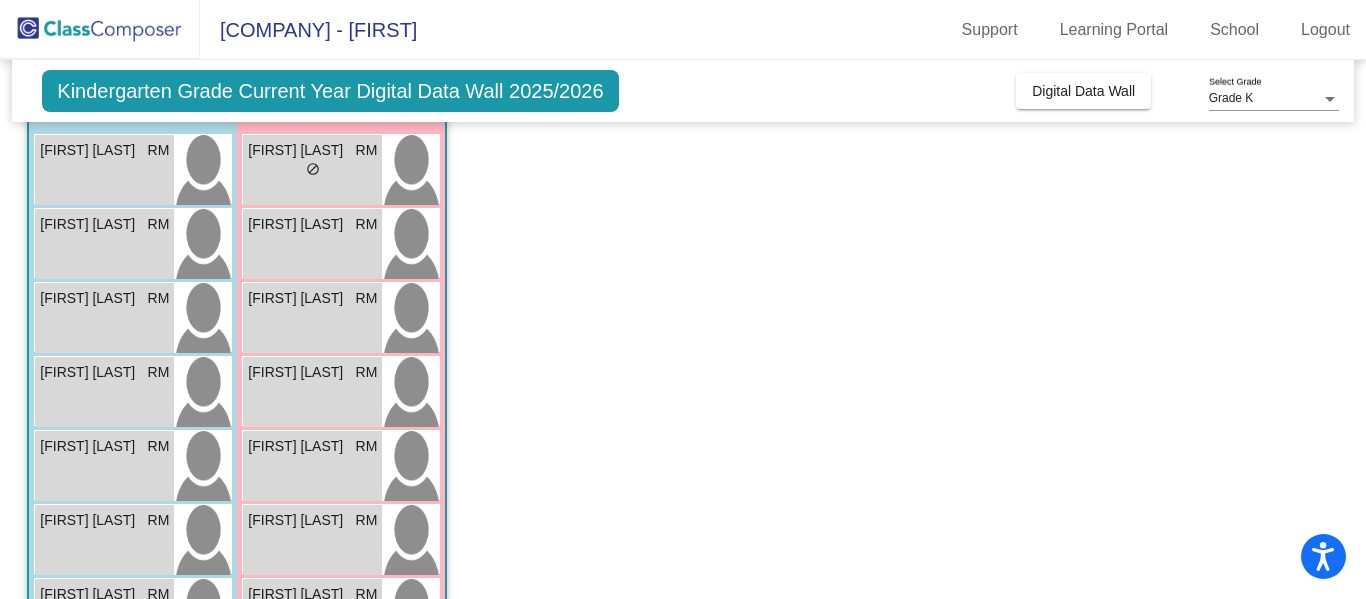 scroll, scrollTop: 0, scrollLeft: 0, axis: both 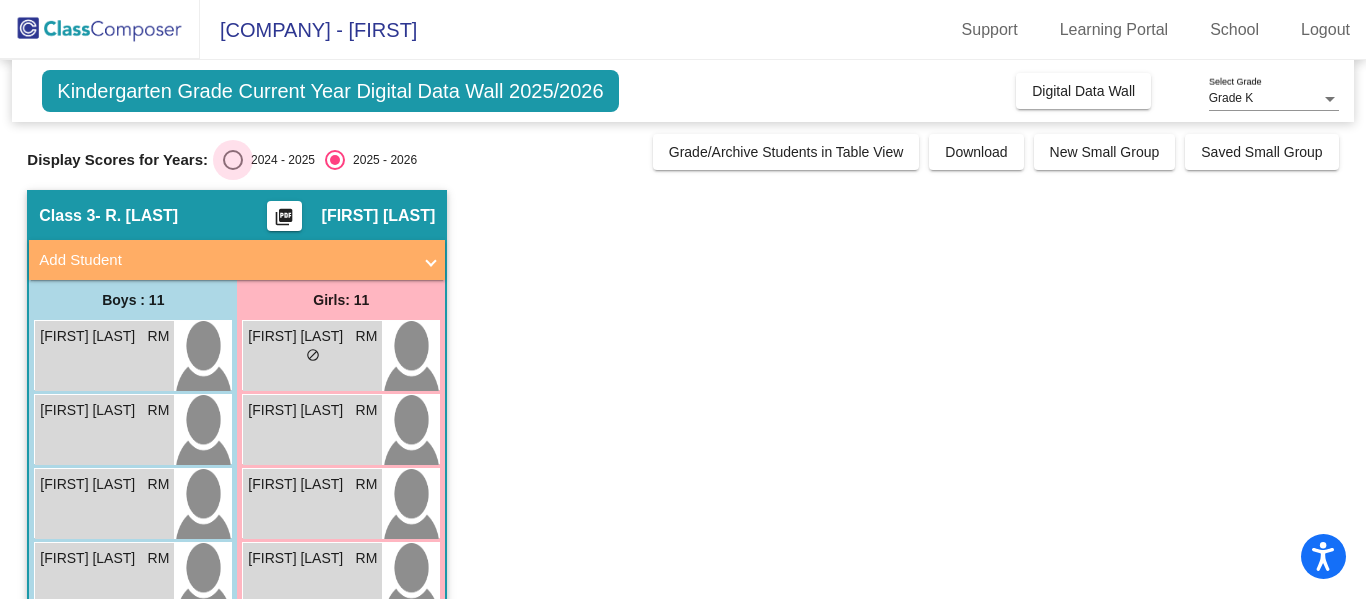 click at bounding box center [233, 160] 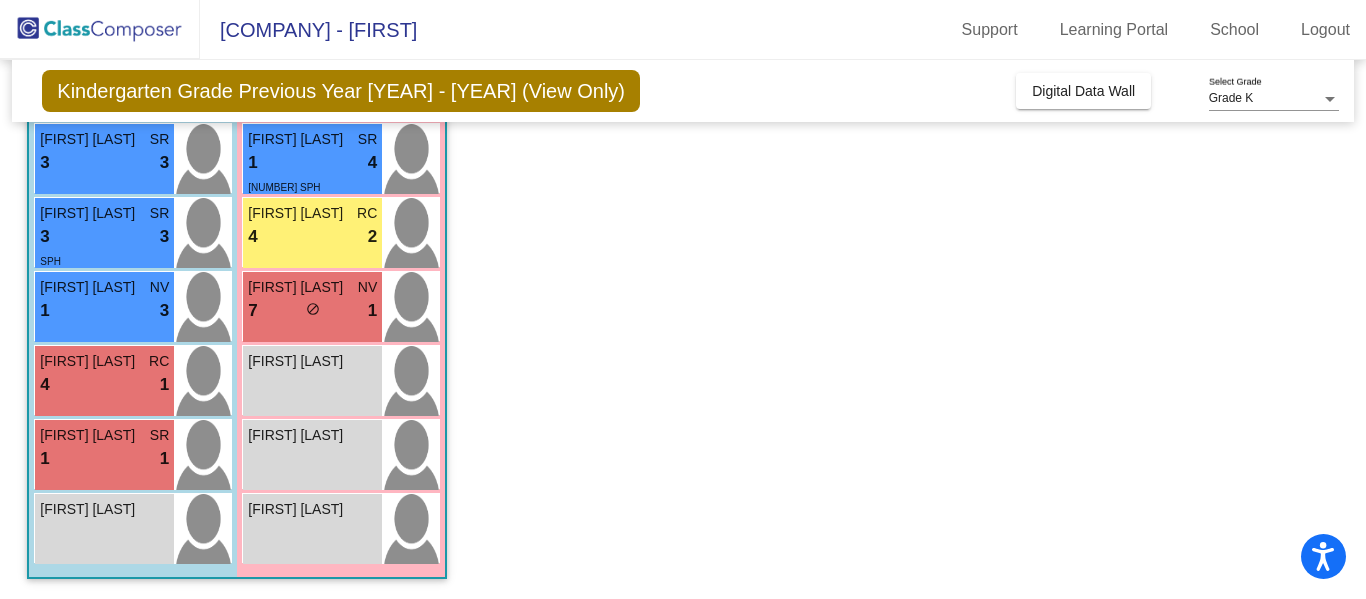 scroll, scrollTop: 0, scrollLeft: 0, axis: both 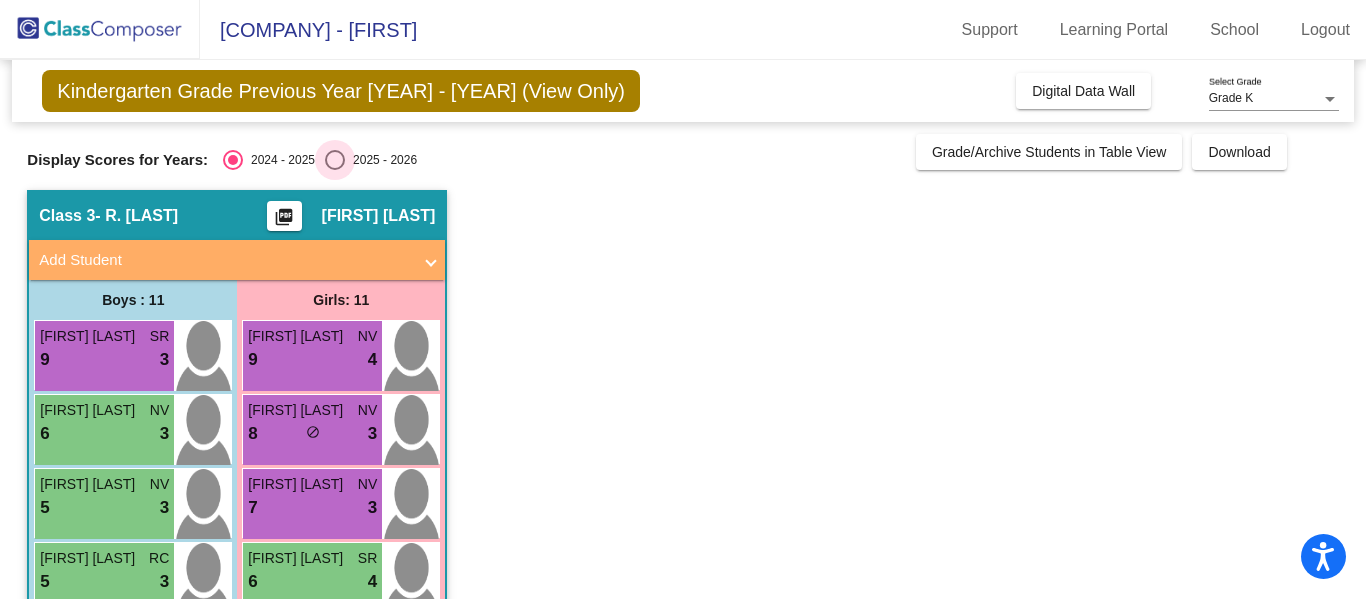 click at bounding box center (335, 160) 